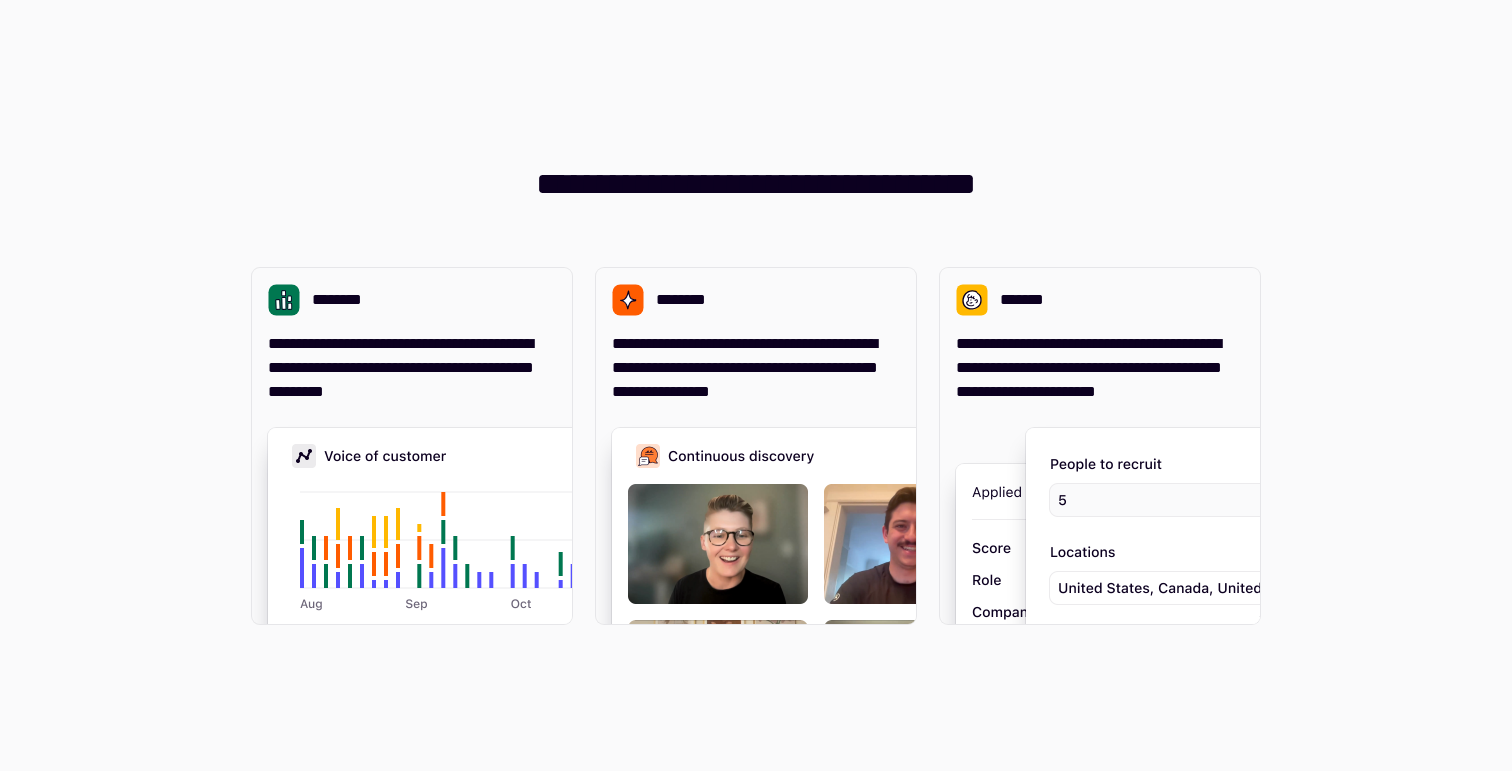 scroll, scrollTop: 0, scrollLeft: 0, axis: both 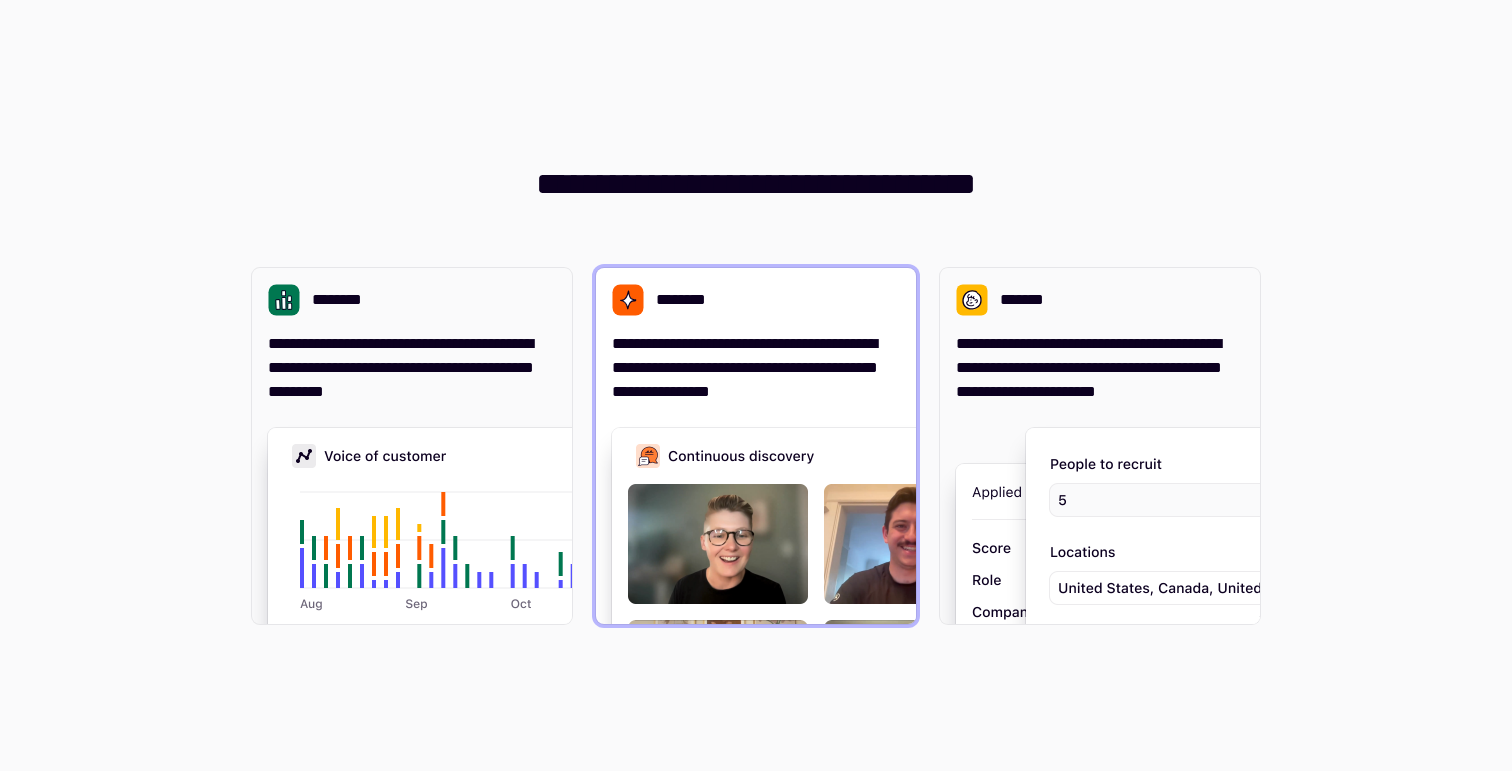 click on "**********" at bounding box center (756, 368) 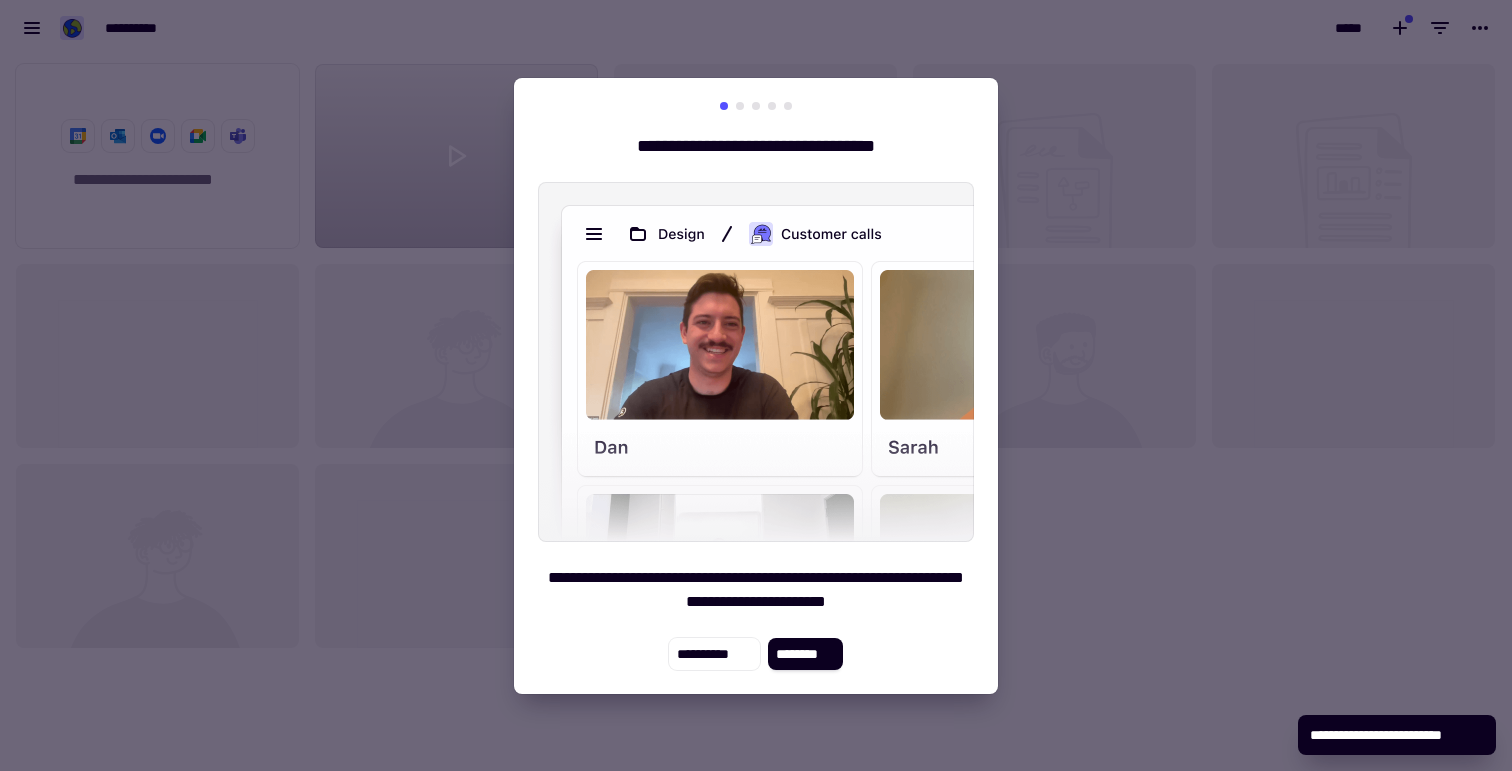 scroll, scrollTop: 1, scrollLeft: 1, axis: both 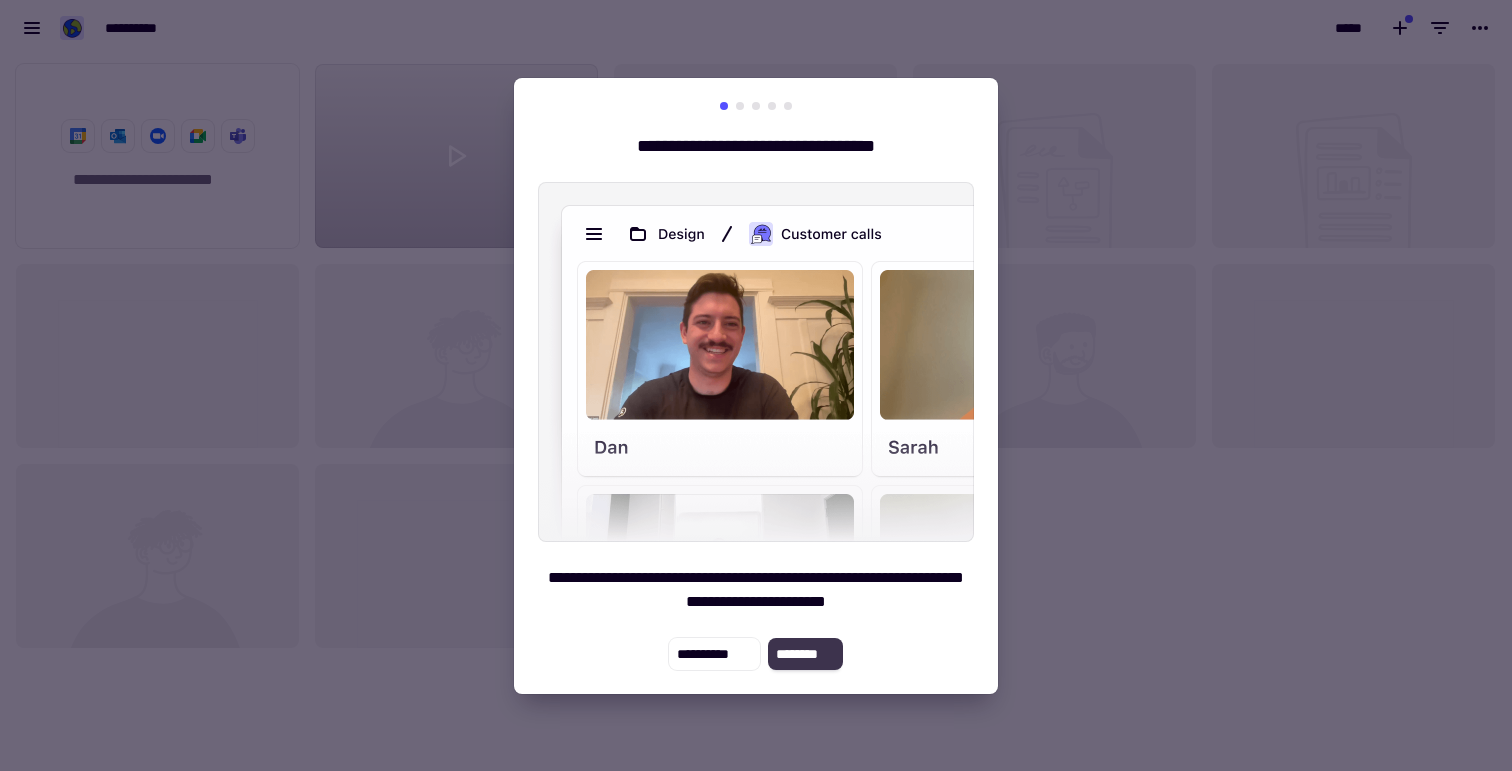 click on "********" 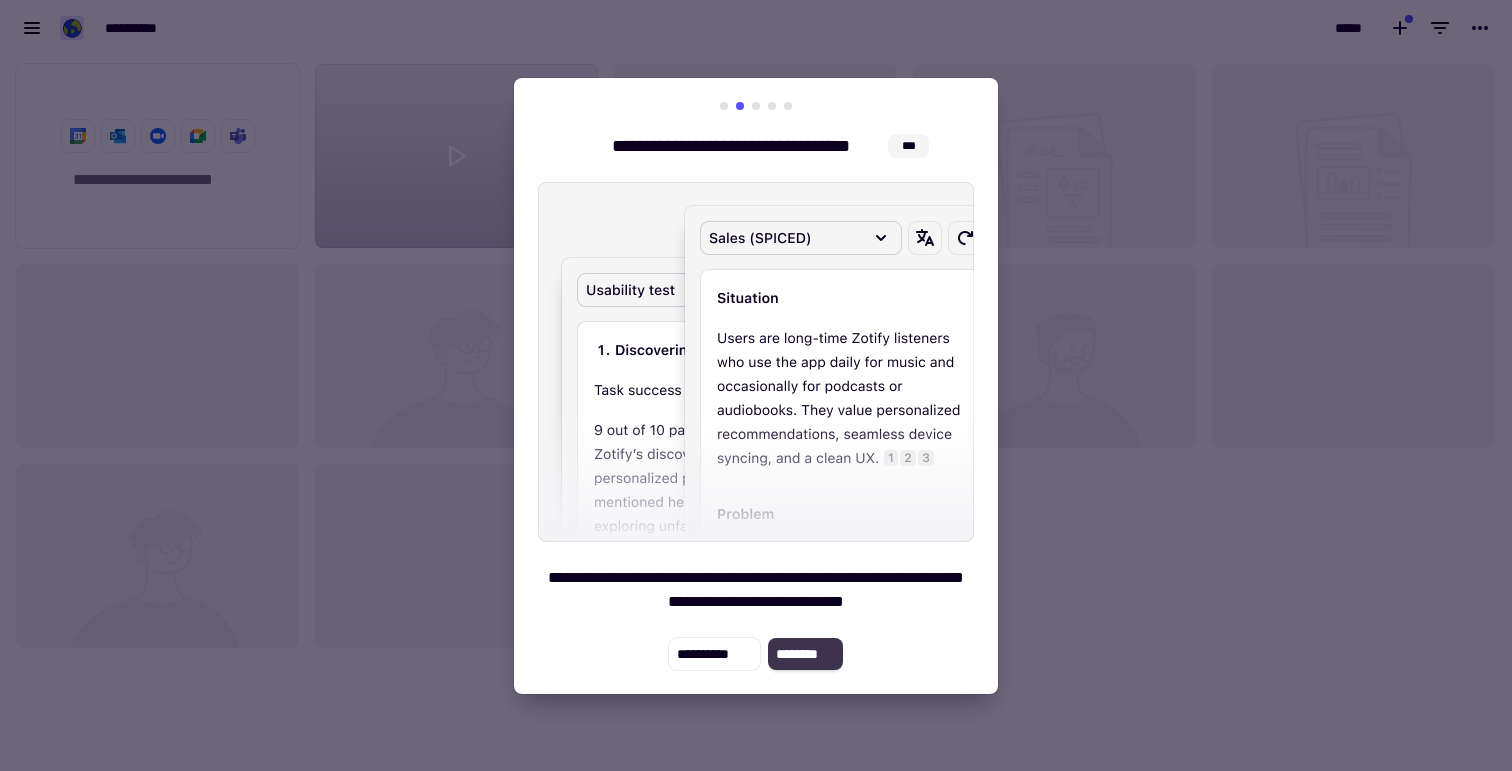 click on "********" 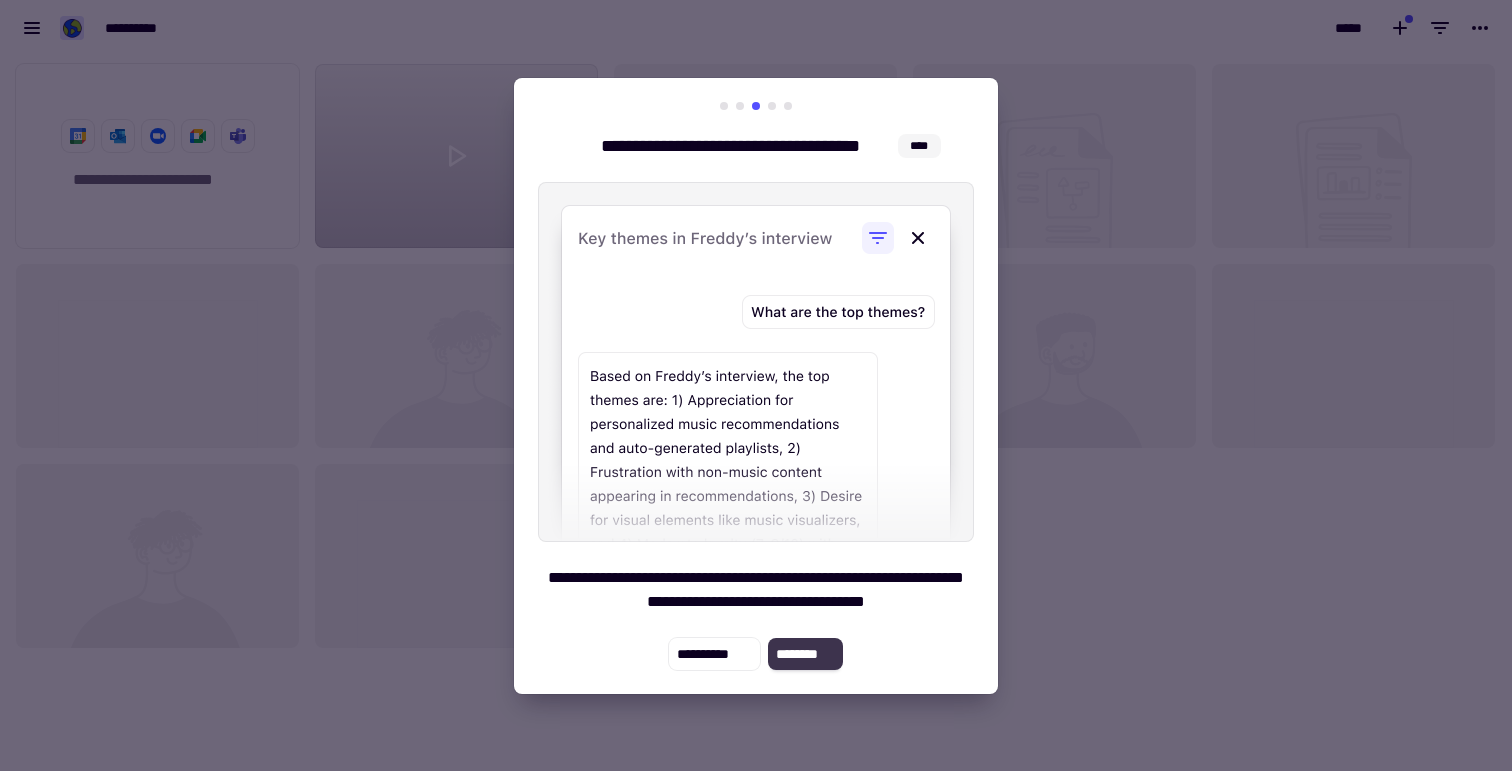 click on "********" 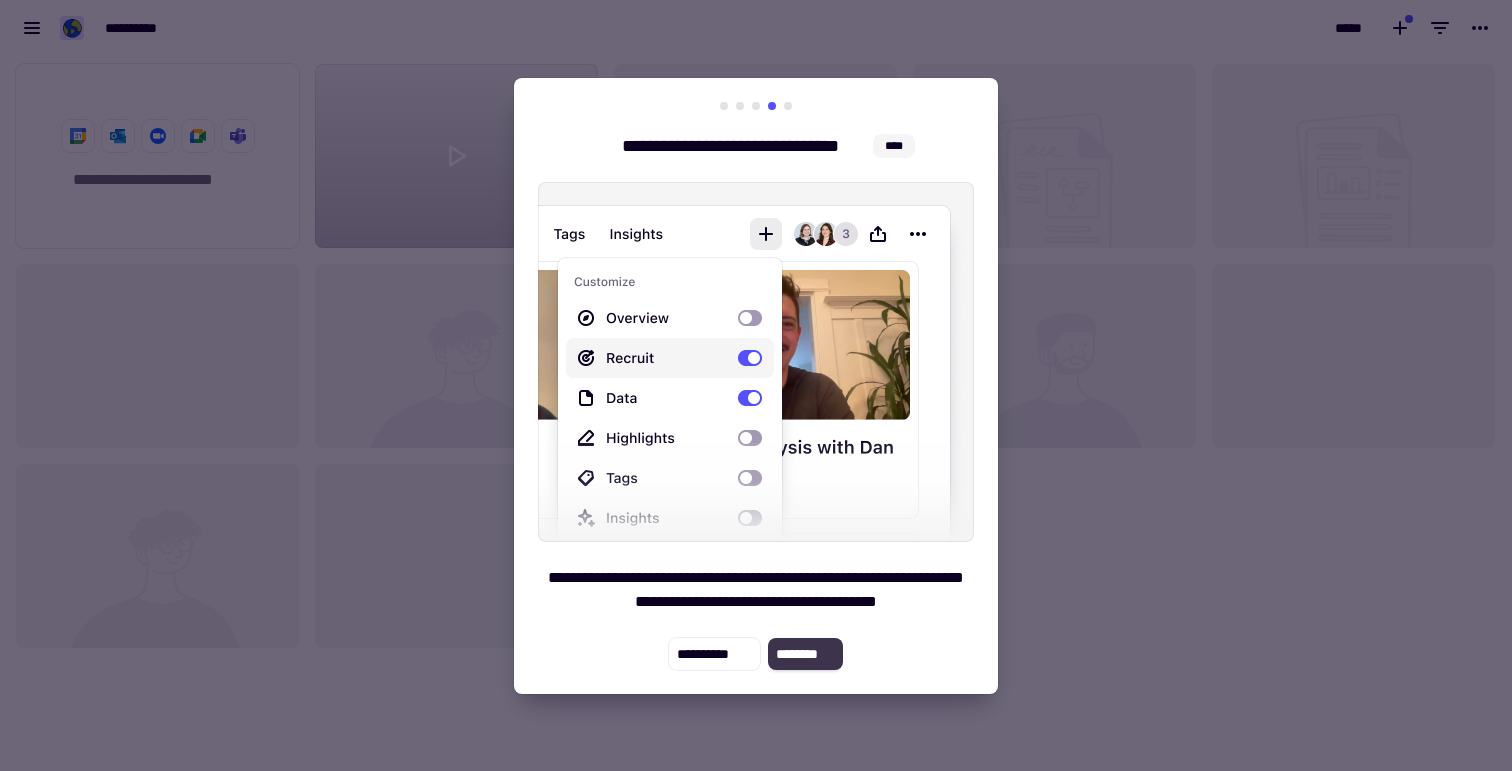 click on "********" 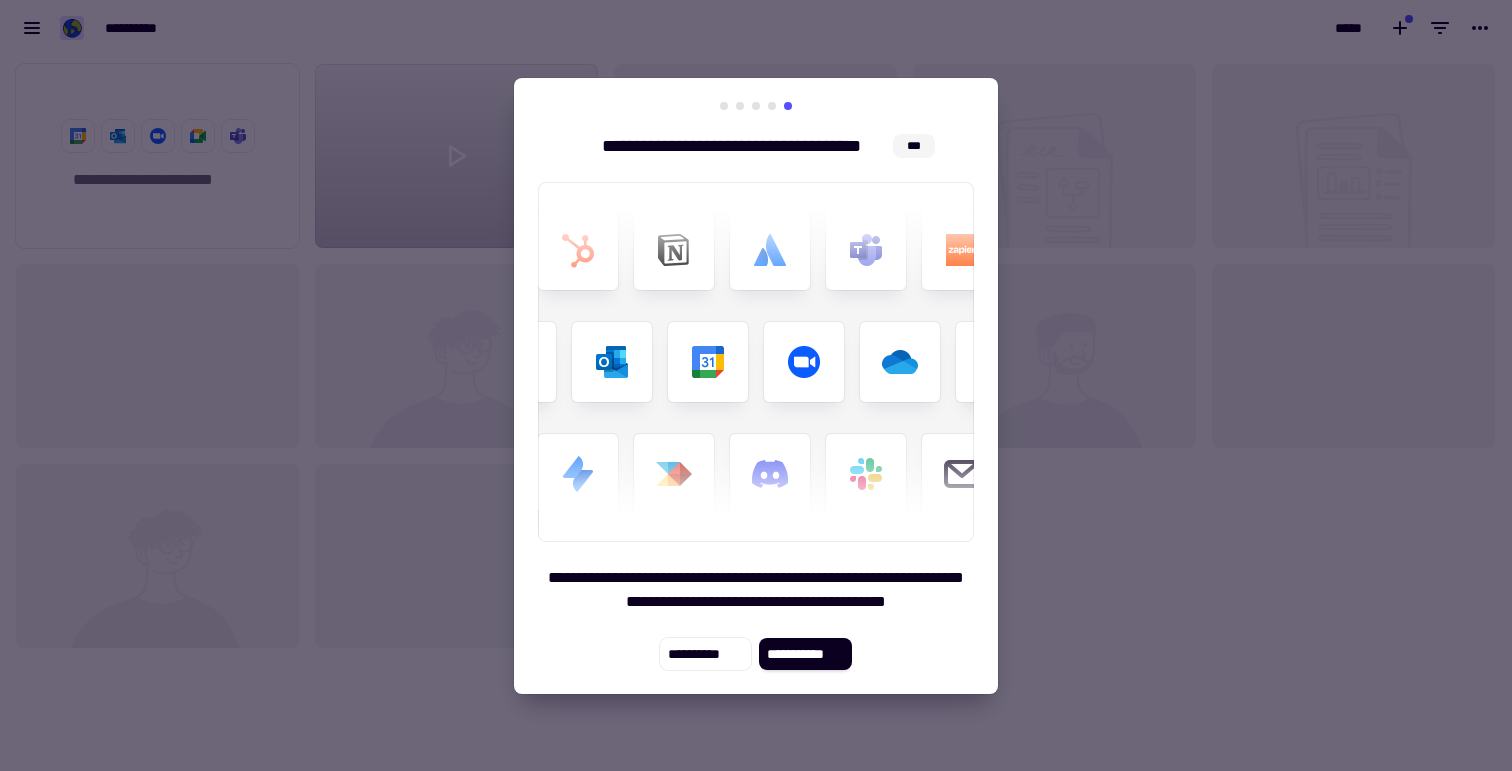 click at bounding box center (756, 385) 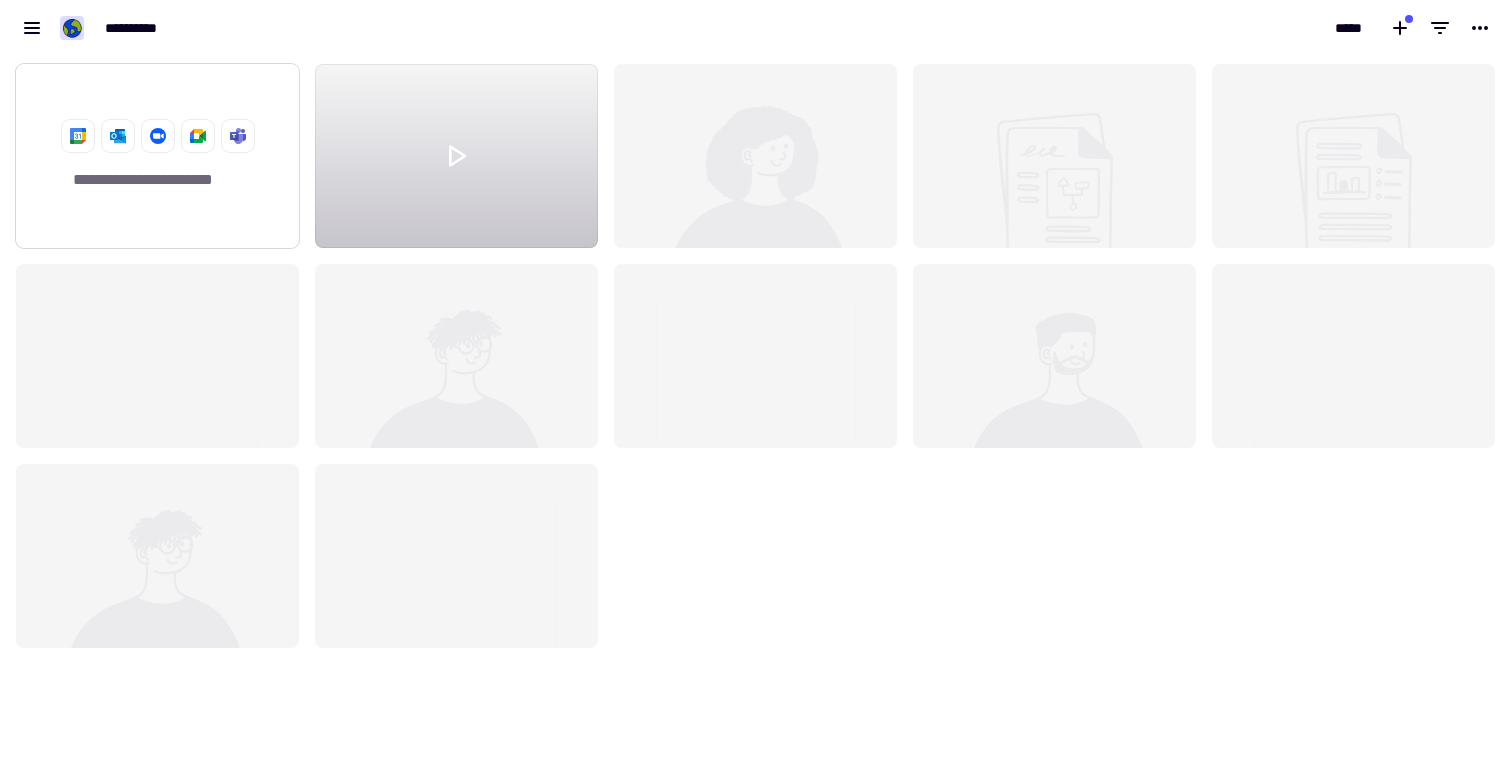 click on "**********" 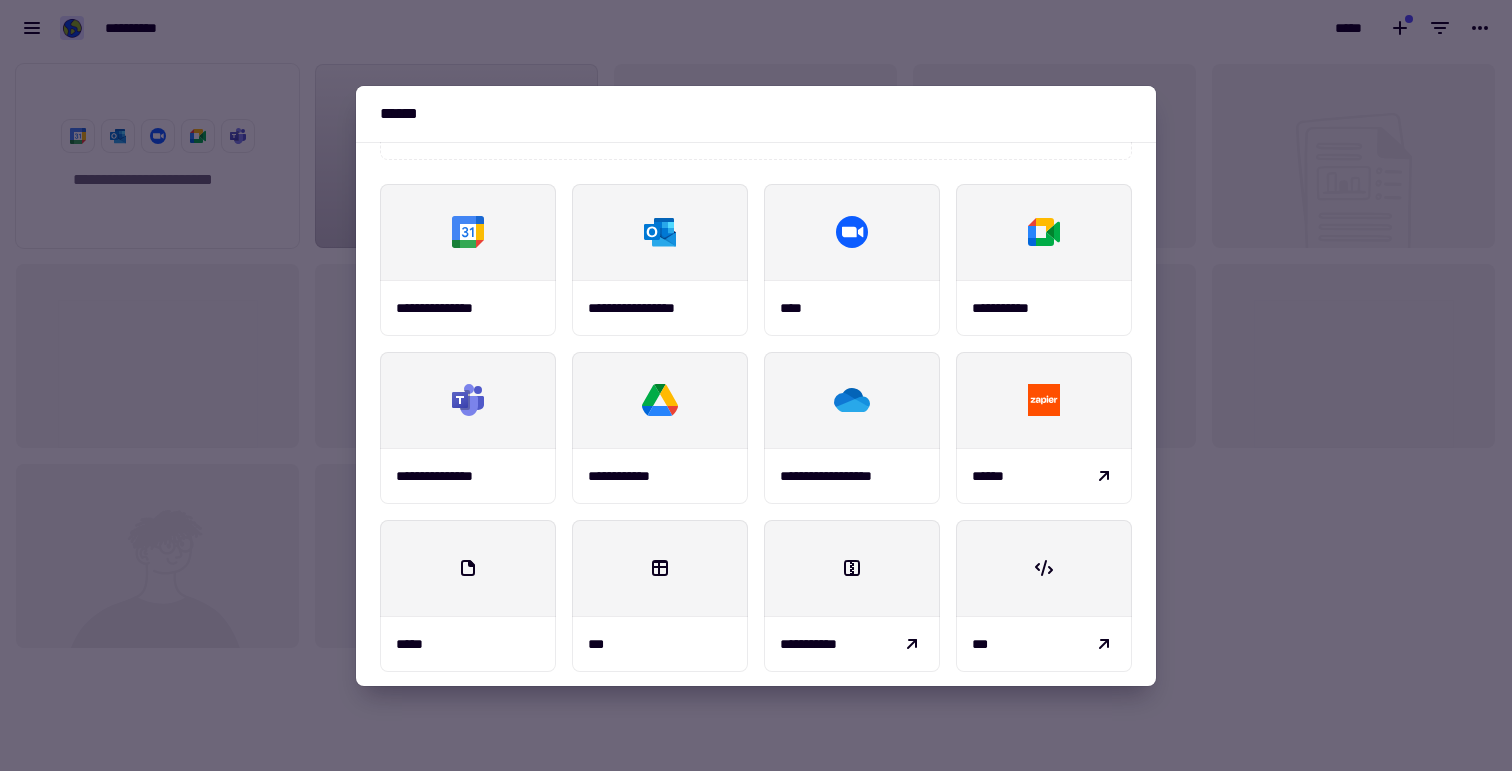 scroll, scrollTop: 234, scrollLeft: 0, axis: vertical 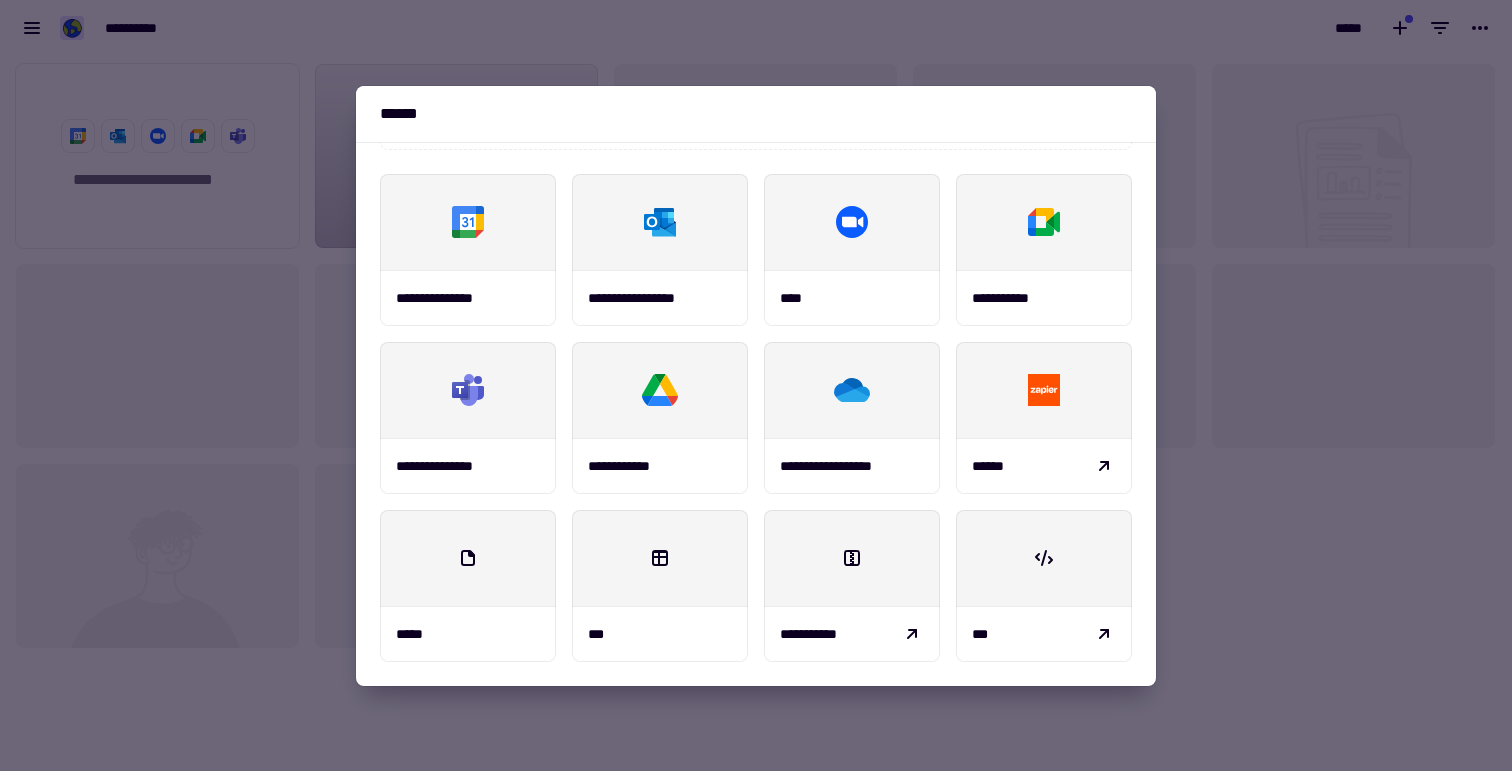 click at bounding box center [756, 385] 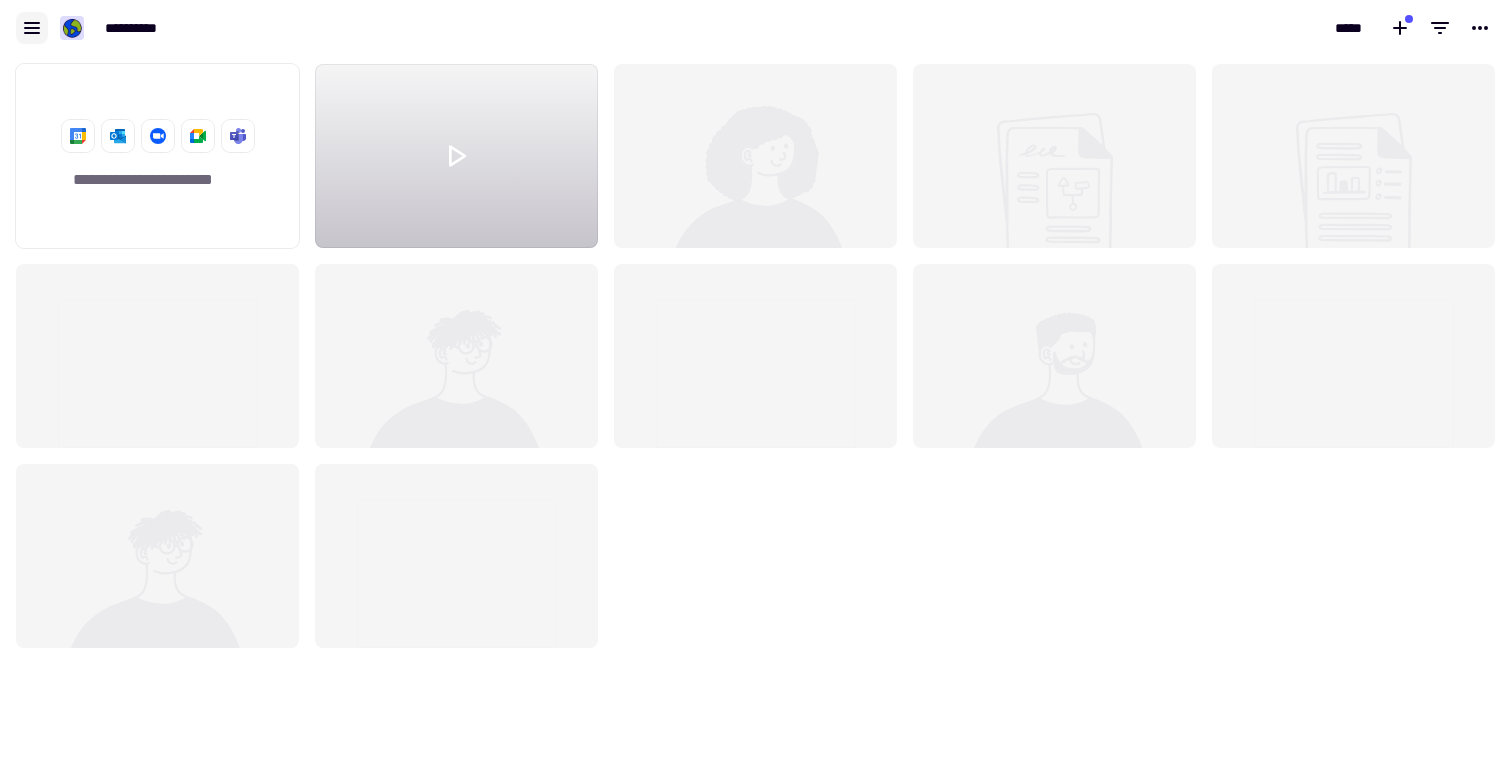 click 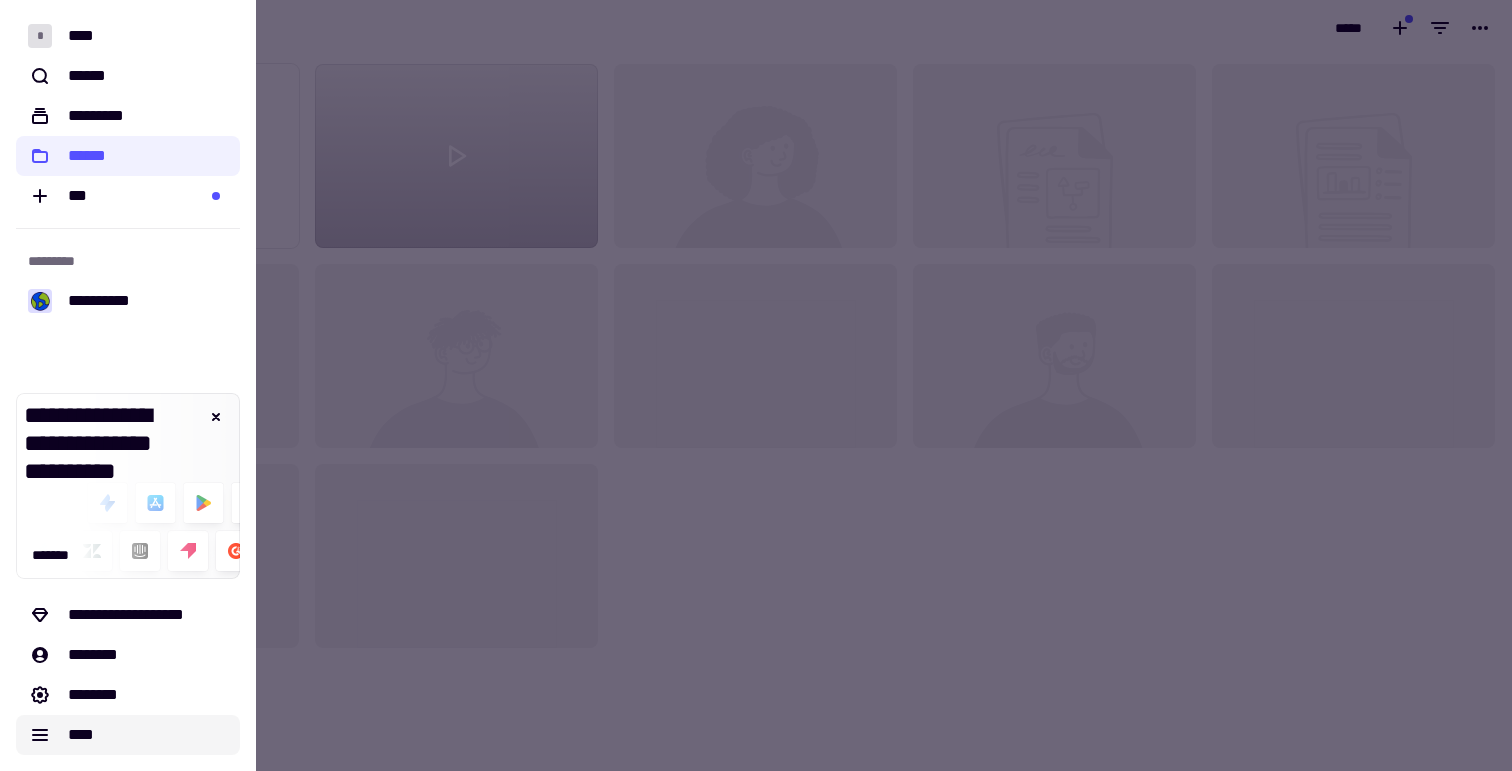 click on "****" 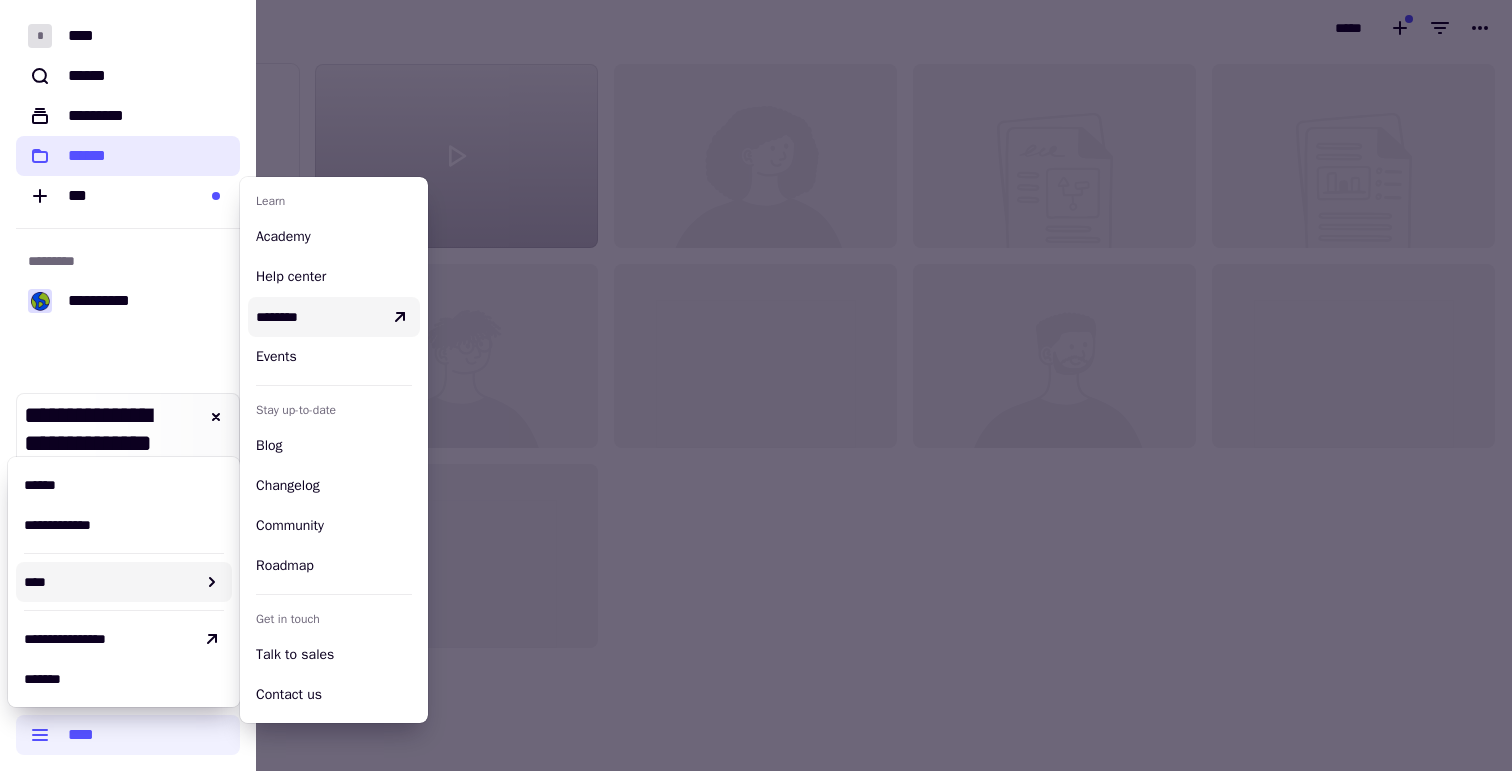 click on "******" 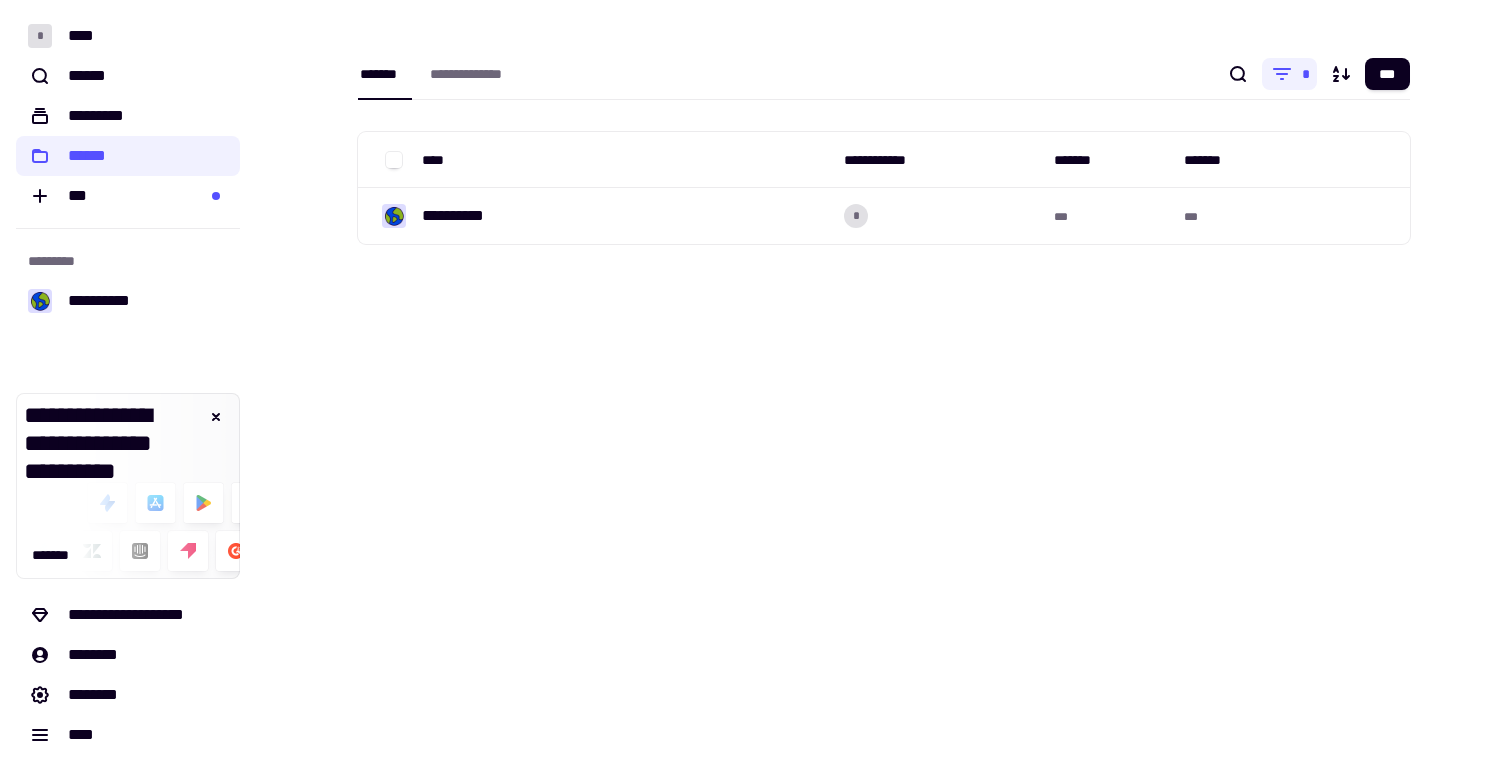 click on "**********" 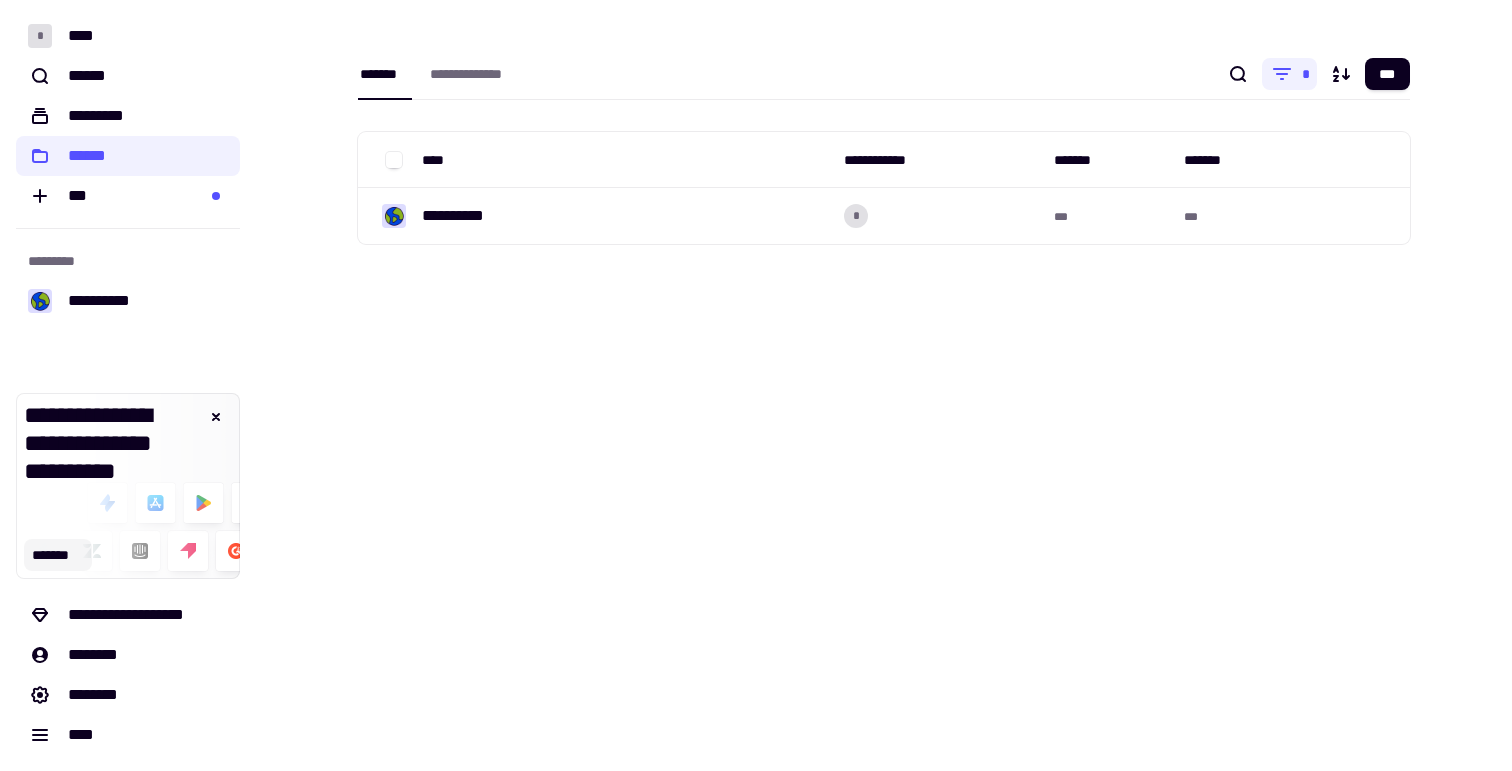 click on "*******" 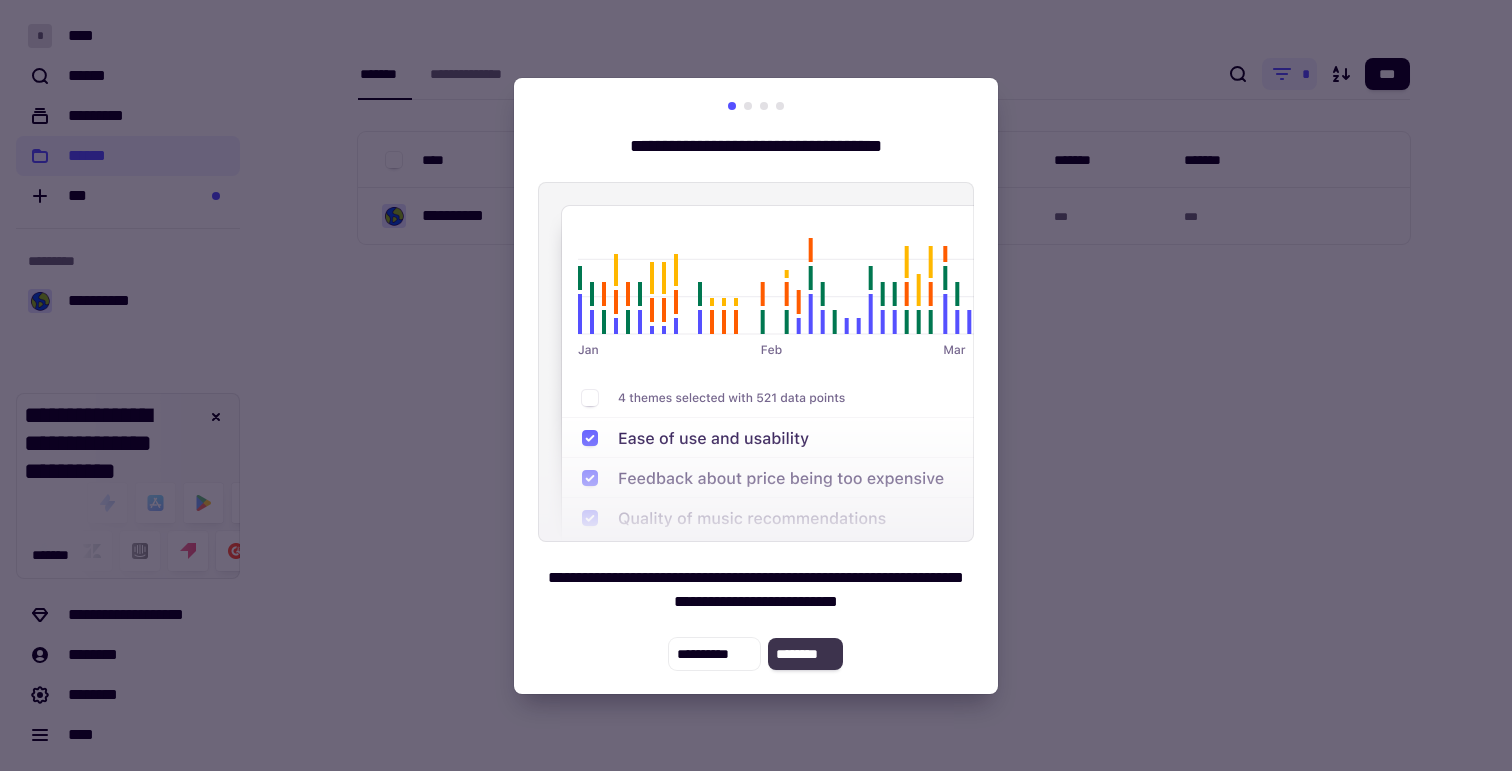 click on "********" 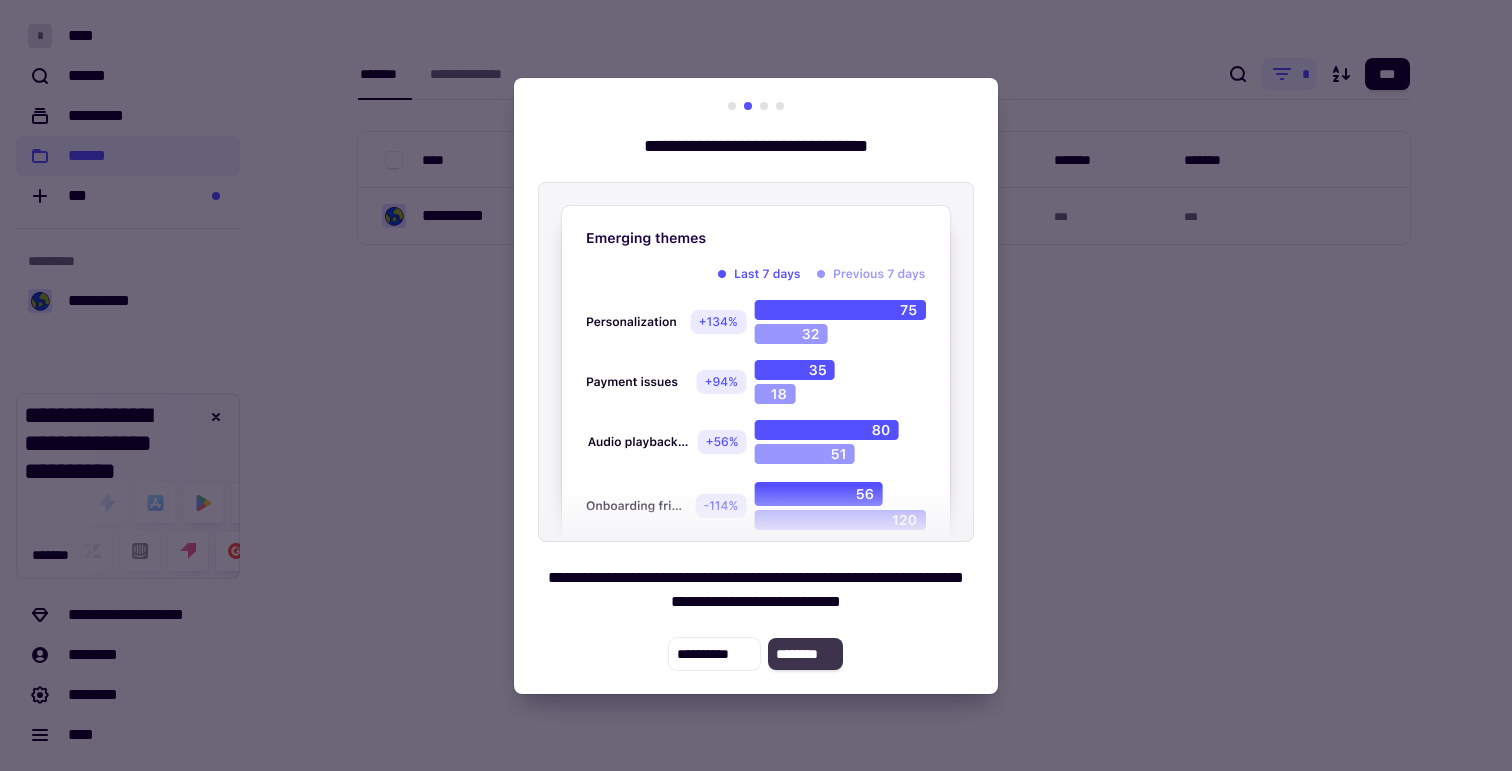 click on "********" 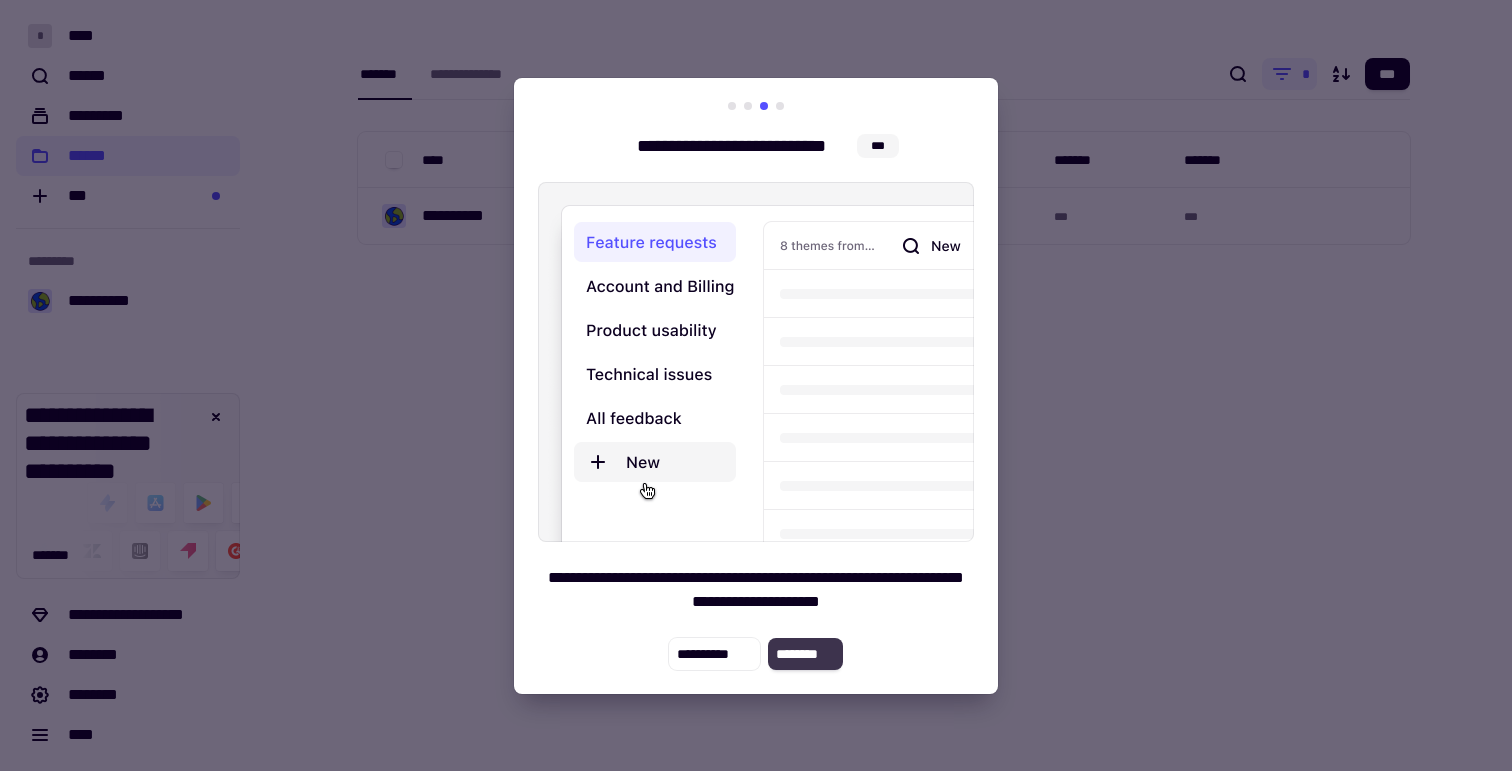 click on "********" 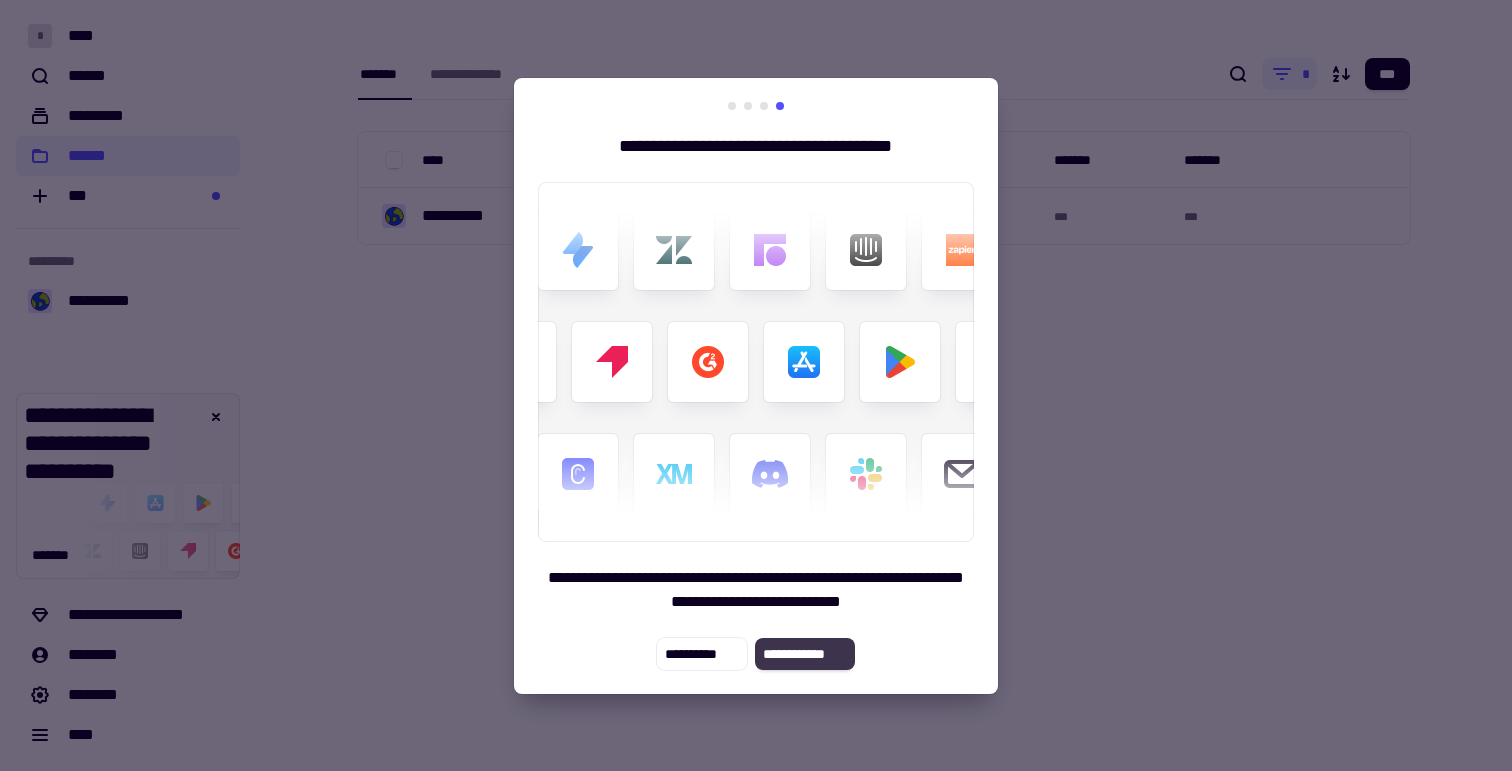 click on "**********" 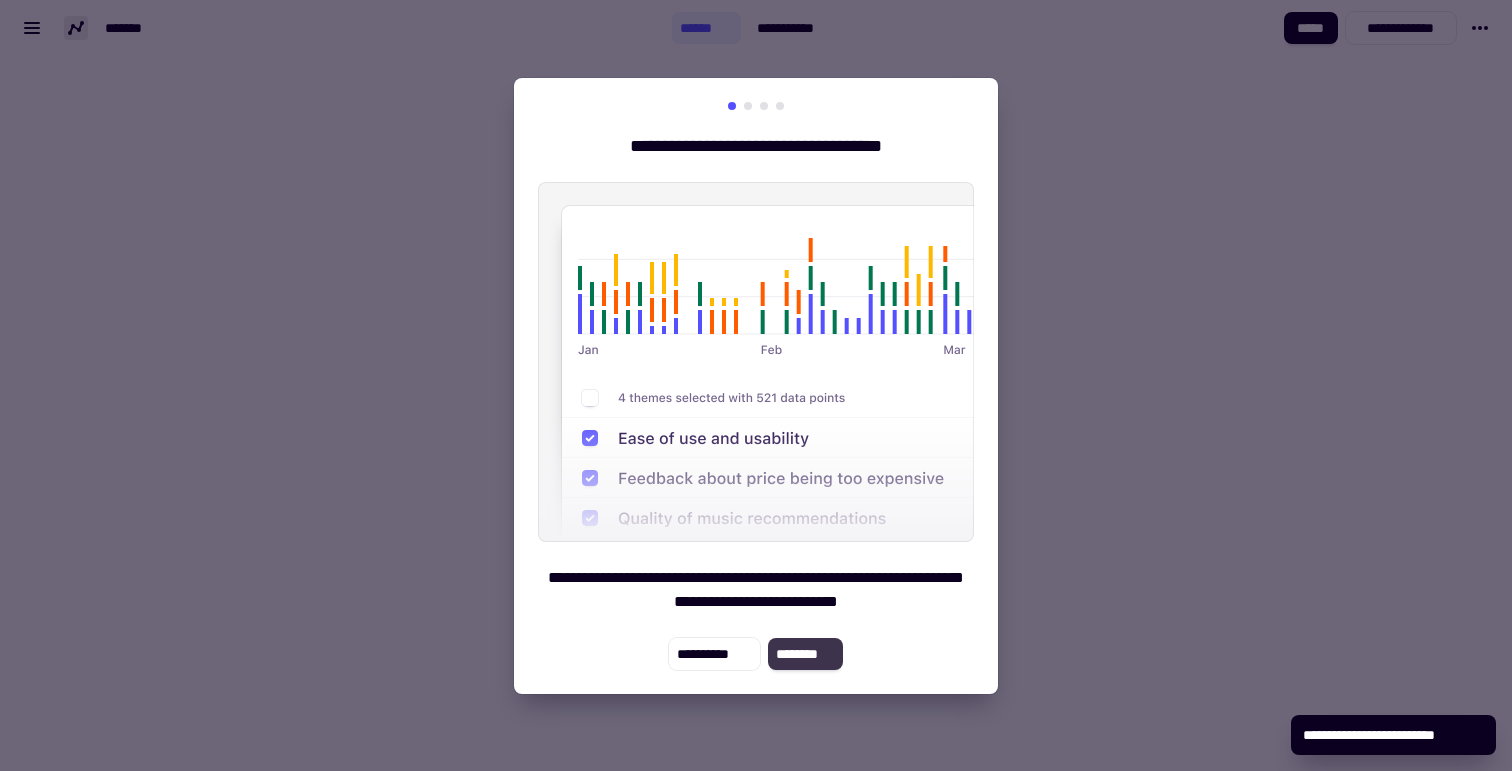 click on "********" 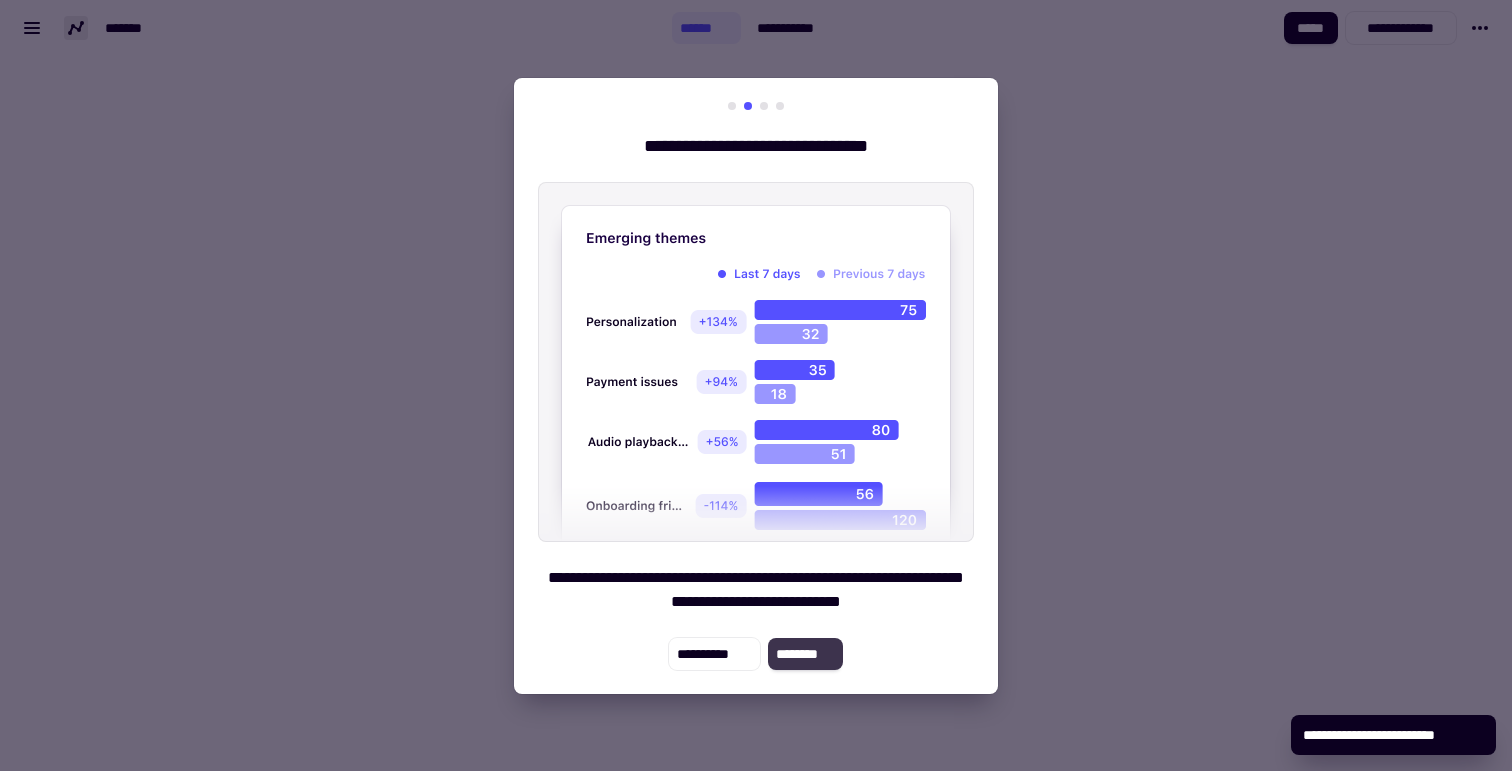 click on "********" 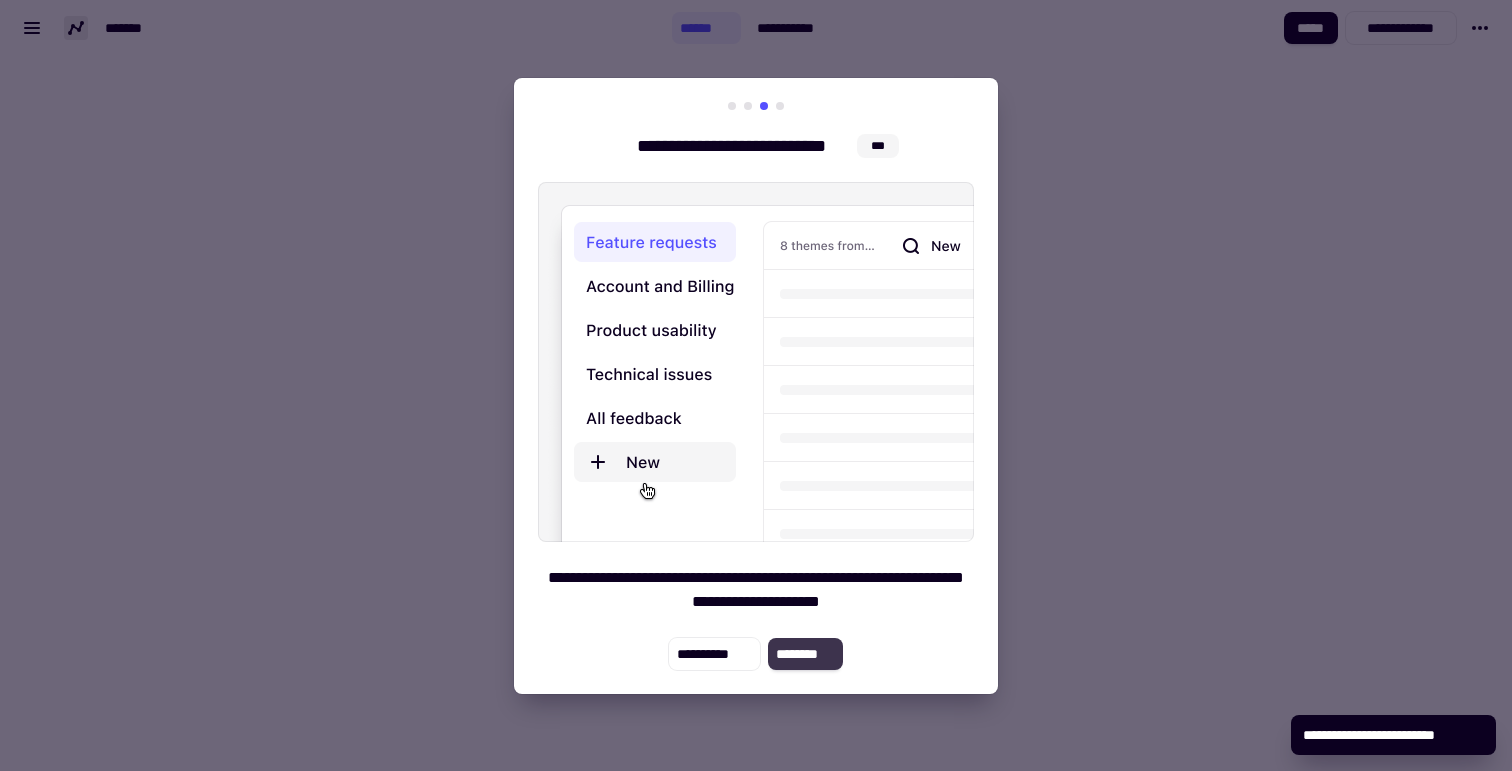 click on "********" 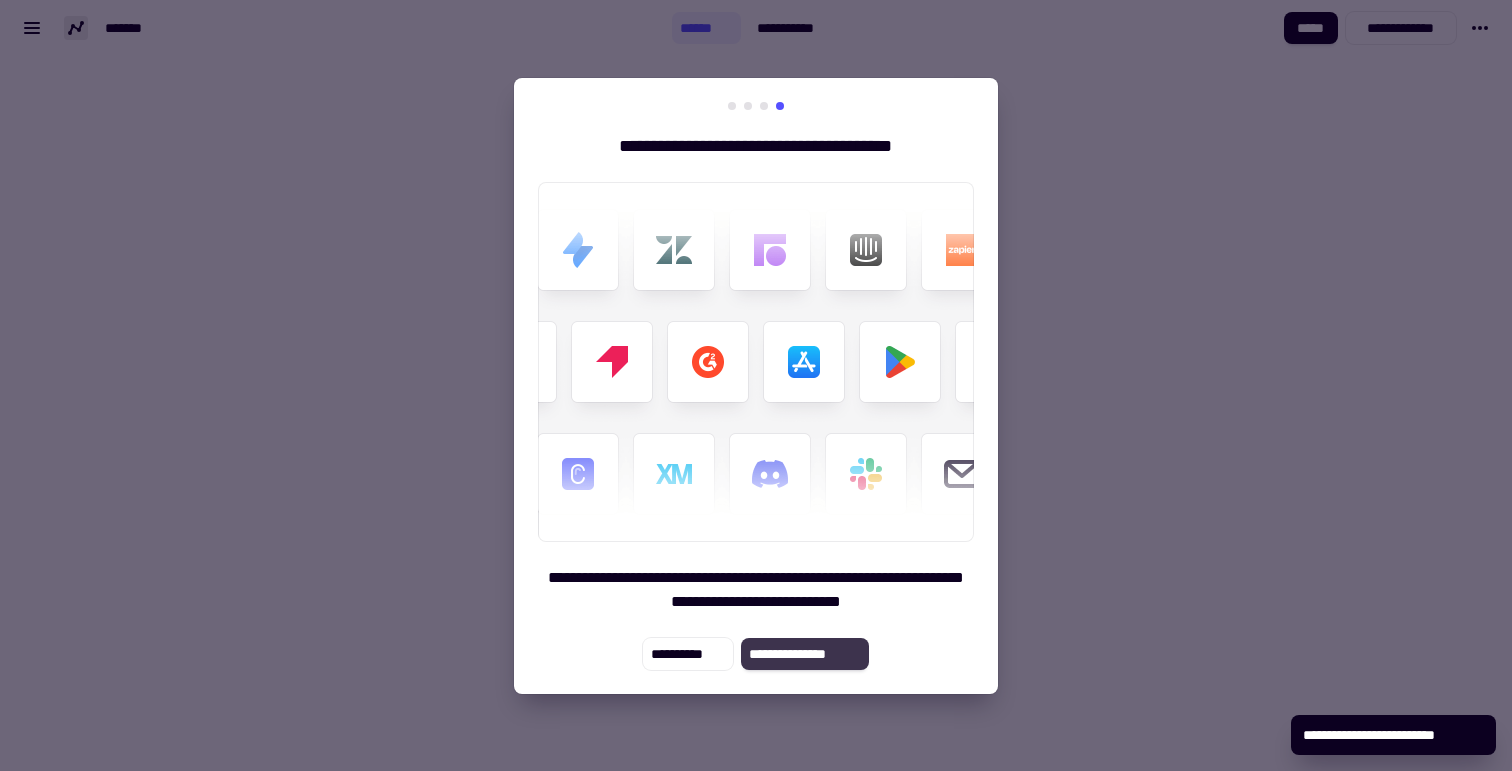 click on "**********" 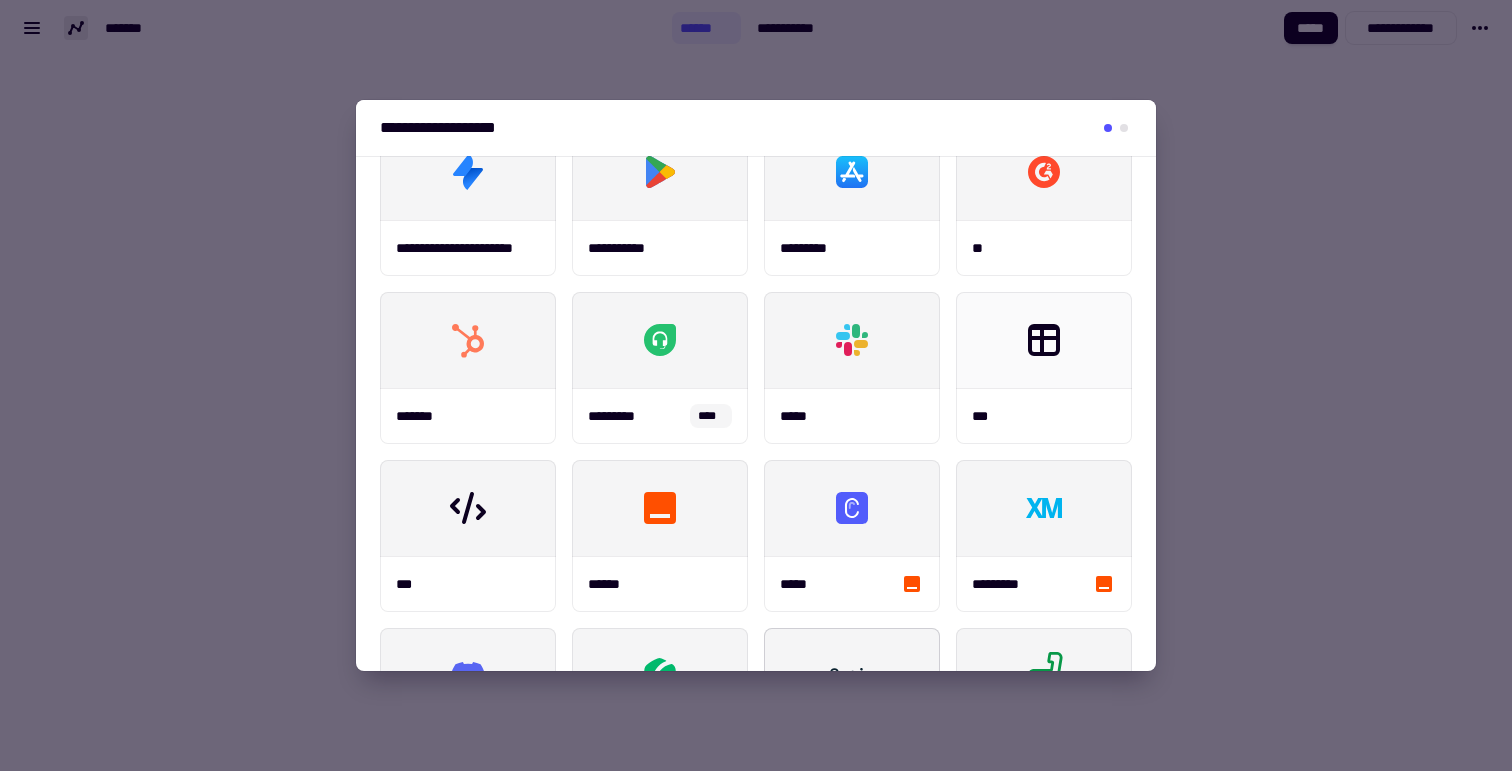 scroll, scrollTop: 0, scrollLeft: 0, axis: both 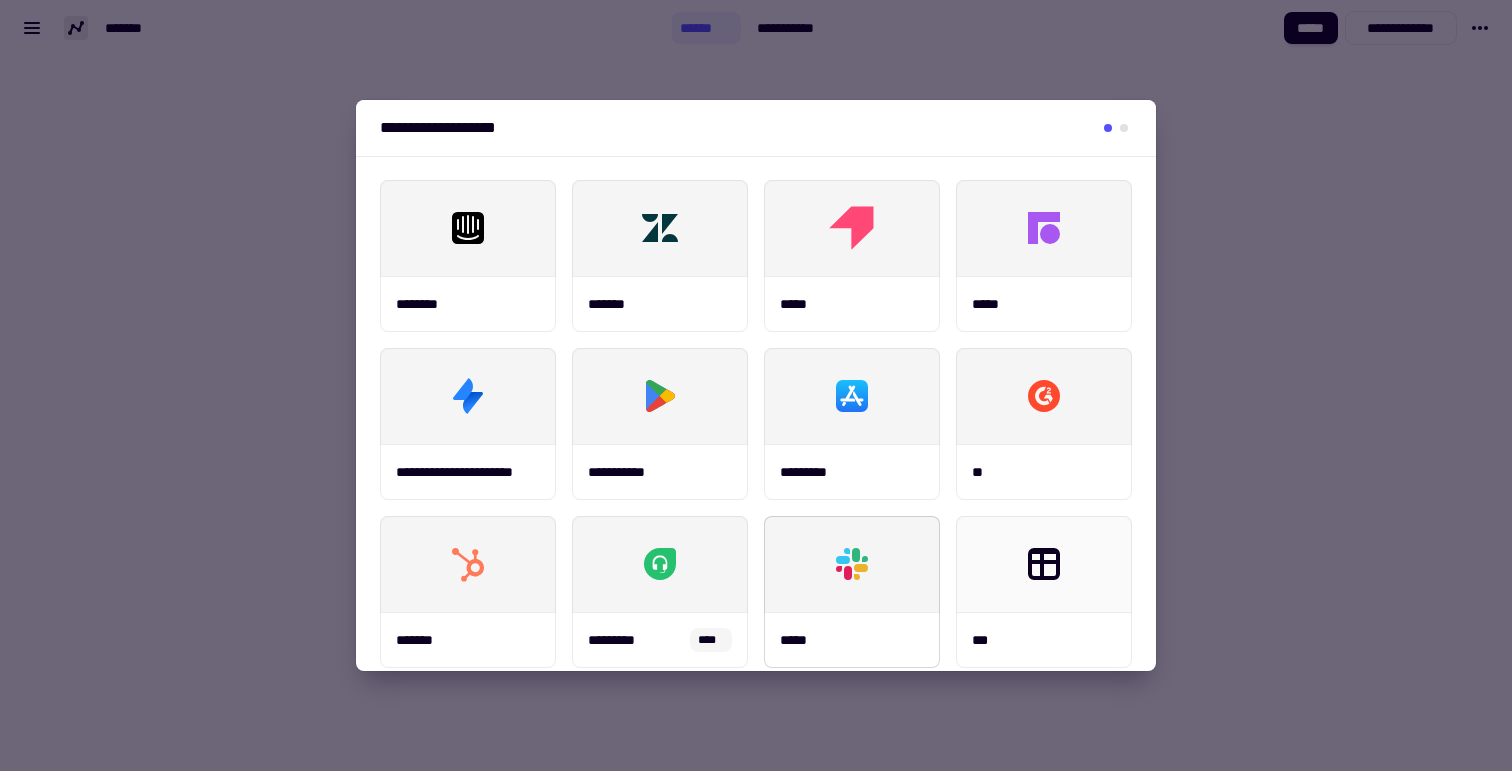 click at bounding box center (852, 564) 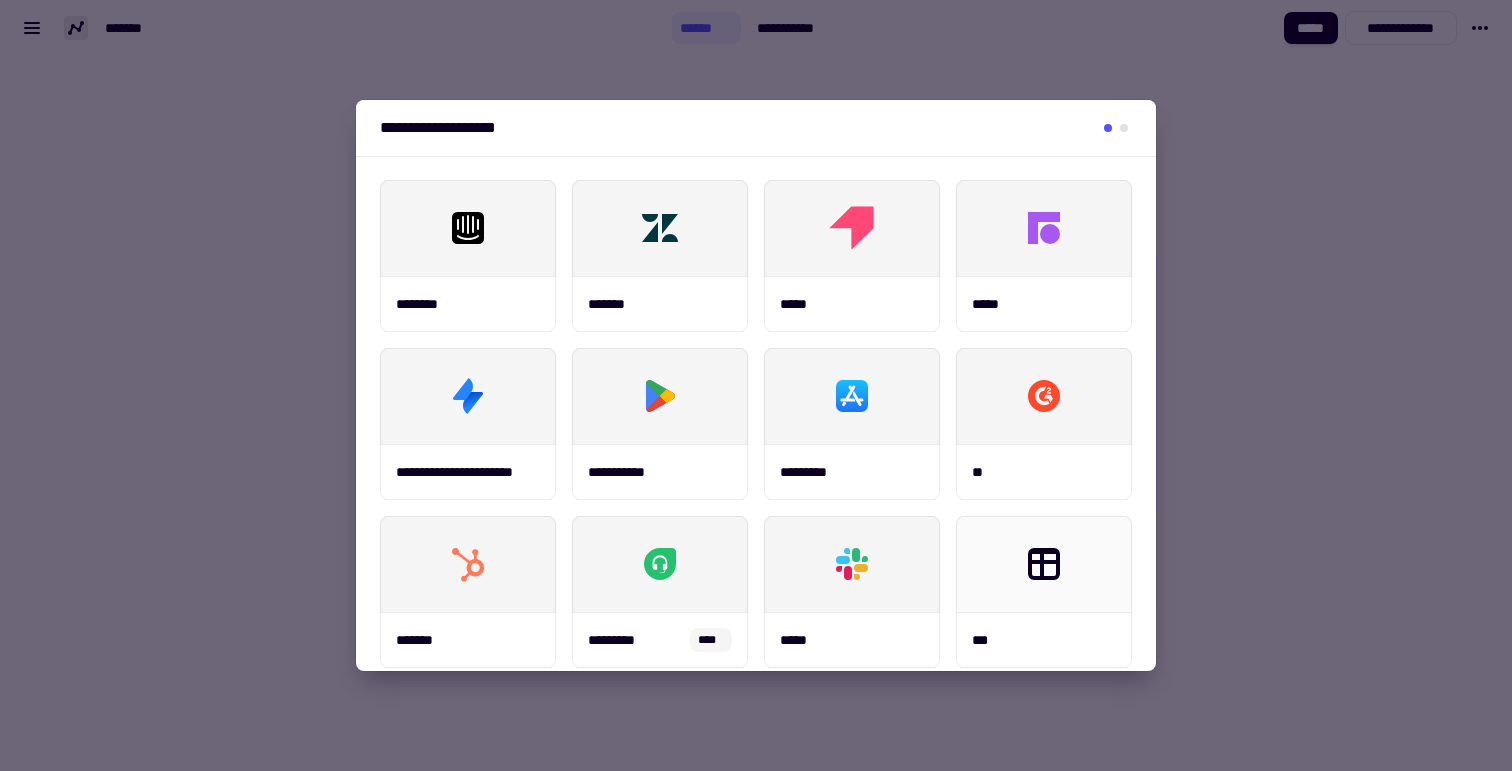 click at bounding box center [756, 385] 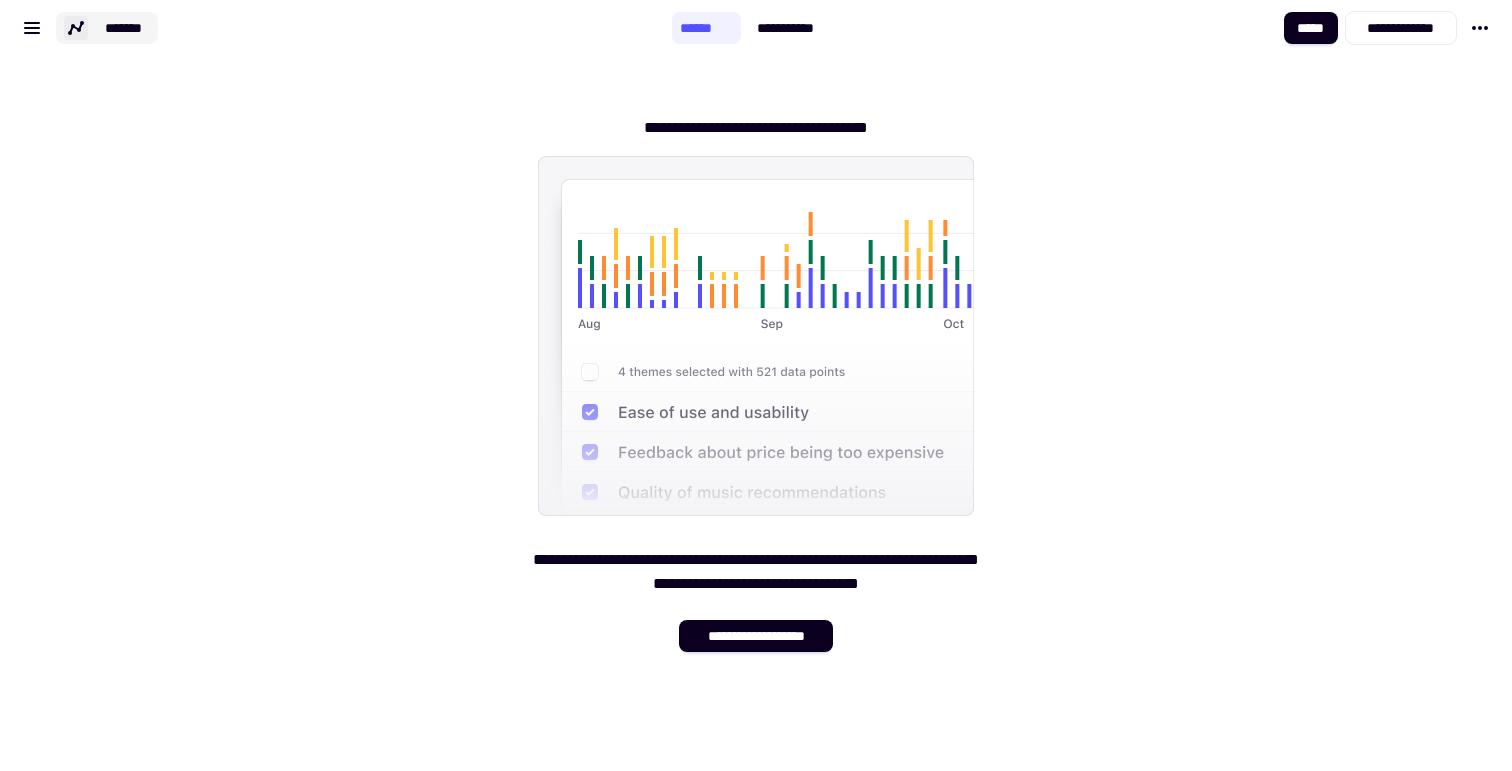 click on "*******" 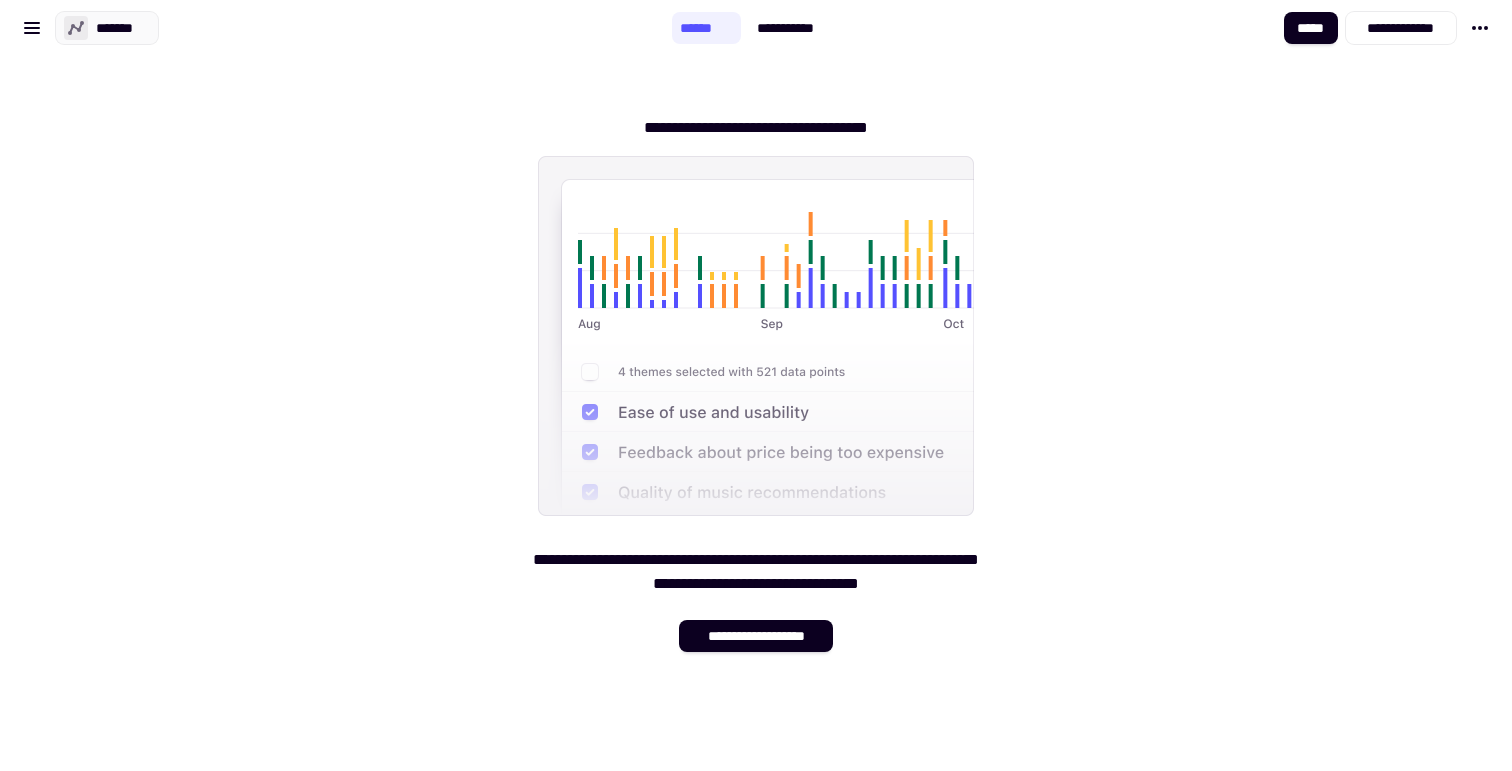 click on "**********" at bounding box center [336, 28] 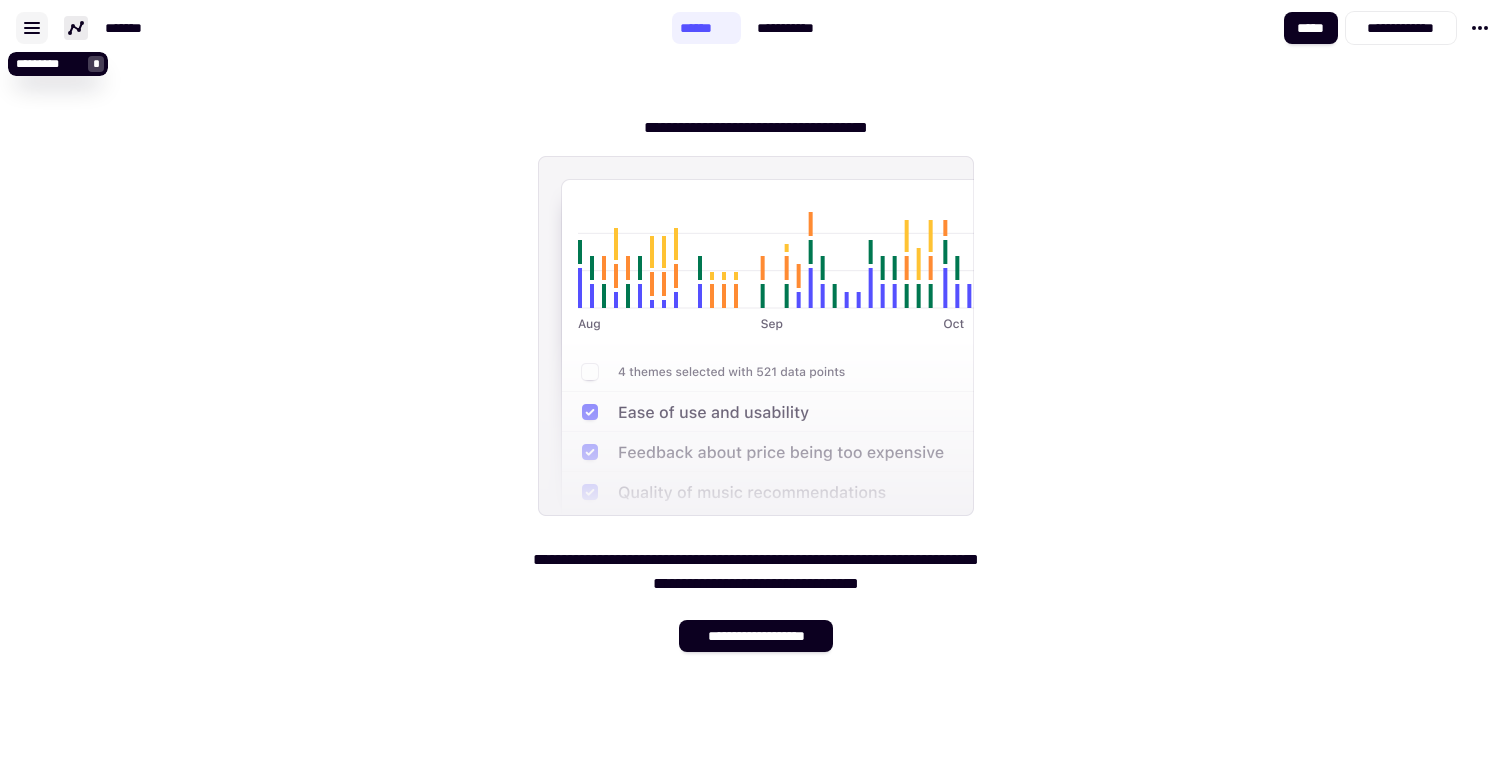 click 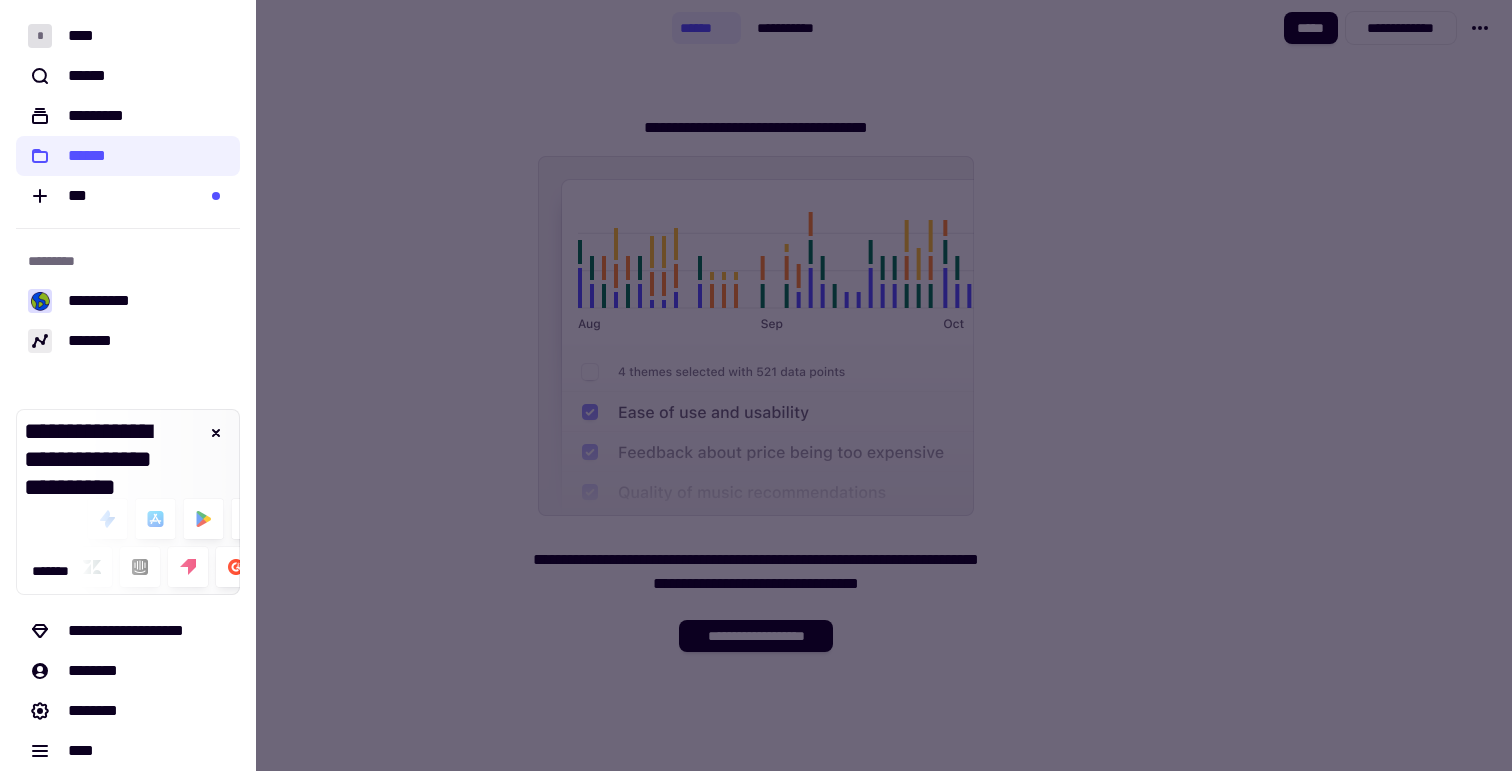 click at bounding box center (756, 385) 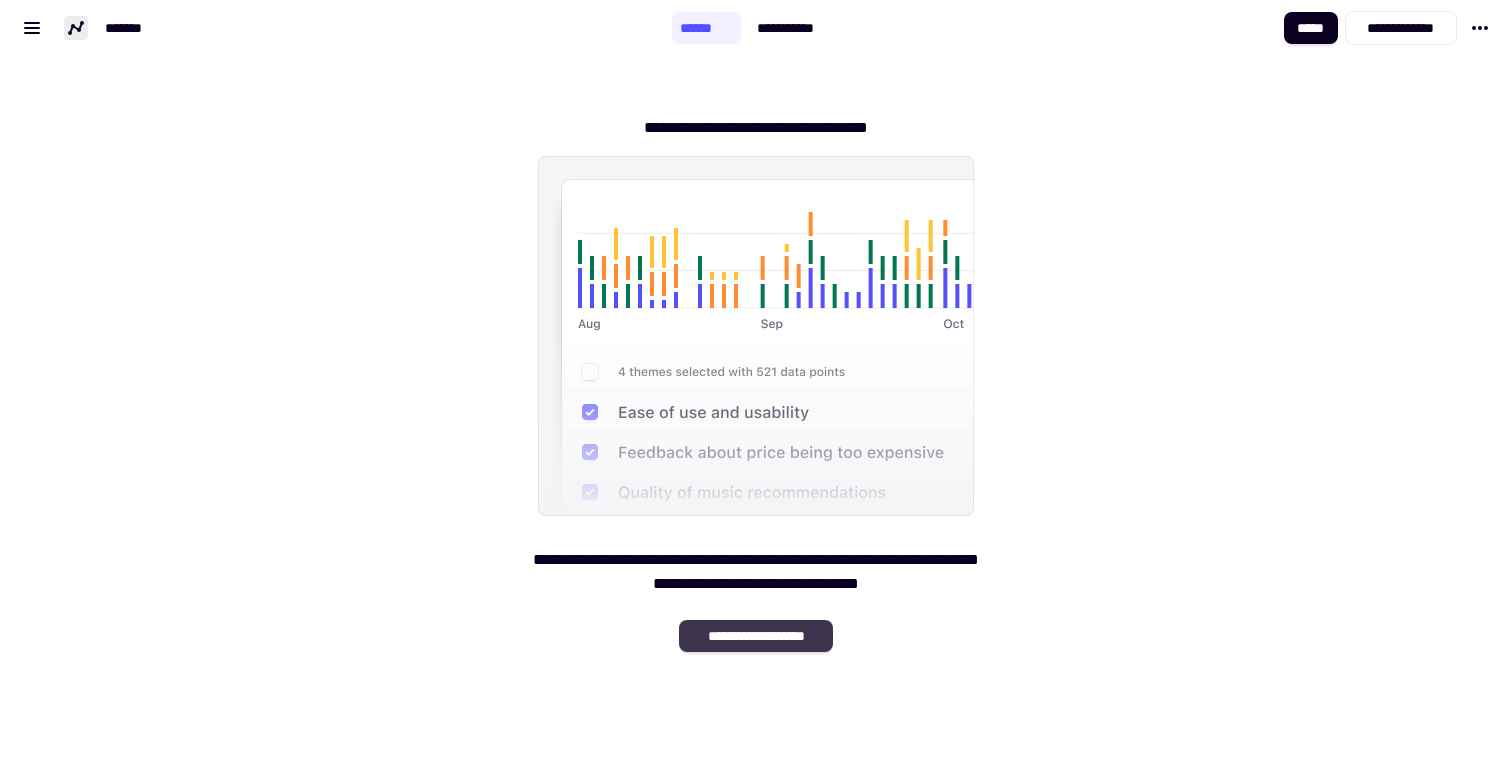 click on "**********" 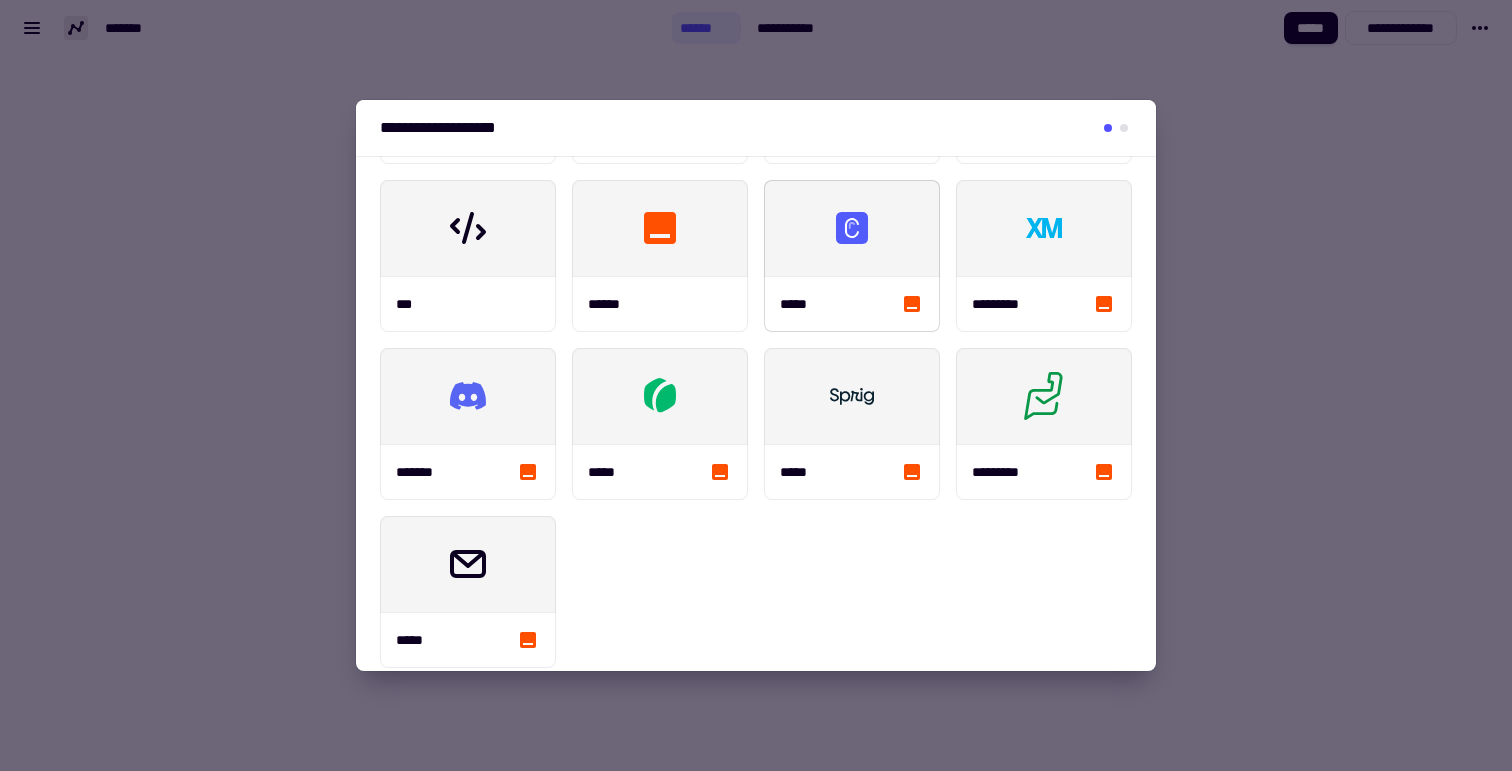 scroll, scrollTop: 508, scrollLeft: 0, axis: vertical 